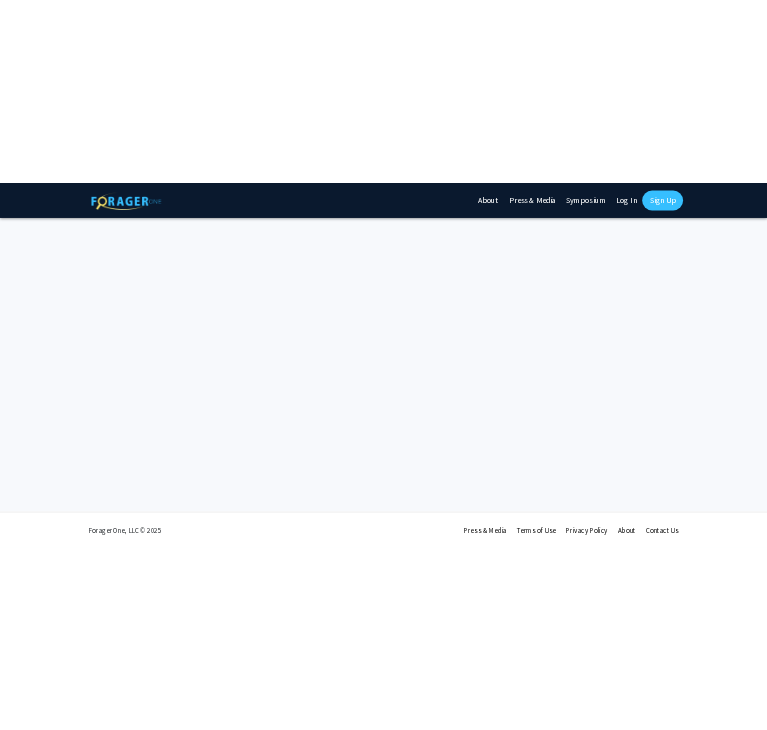 scroll, scrollTop: 0, scrollLeft: 0, axis: both 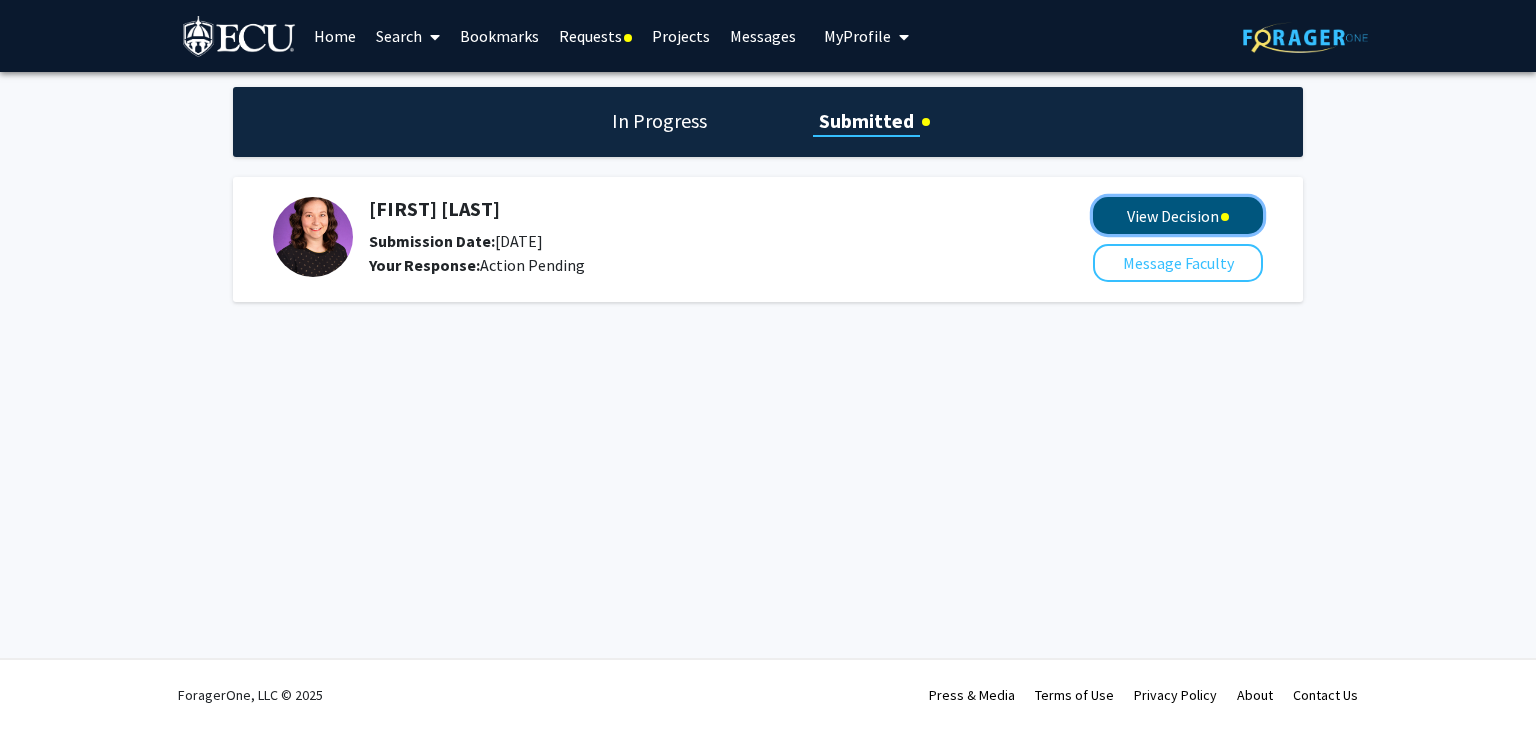 click on "View Decision" 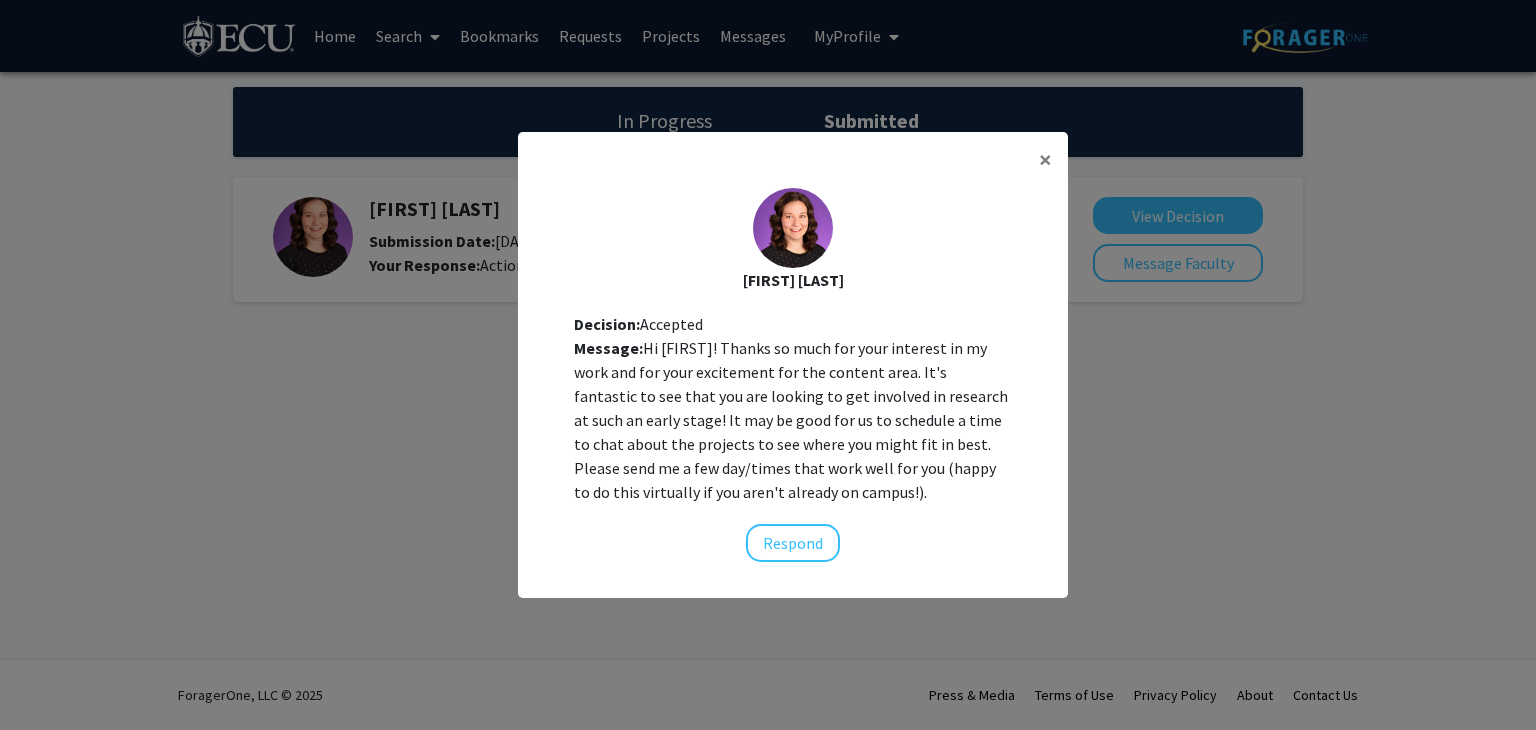 click on "Respond" 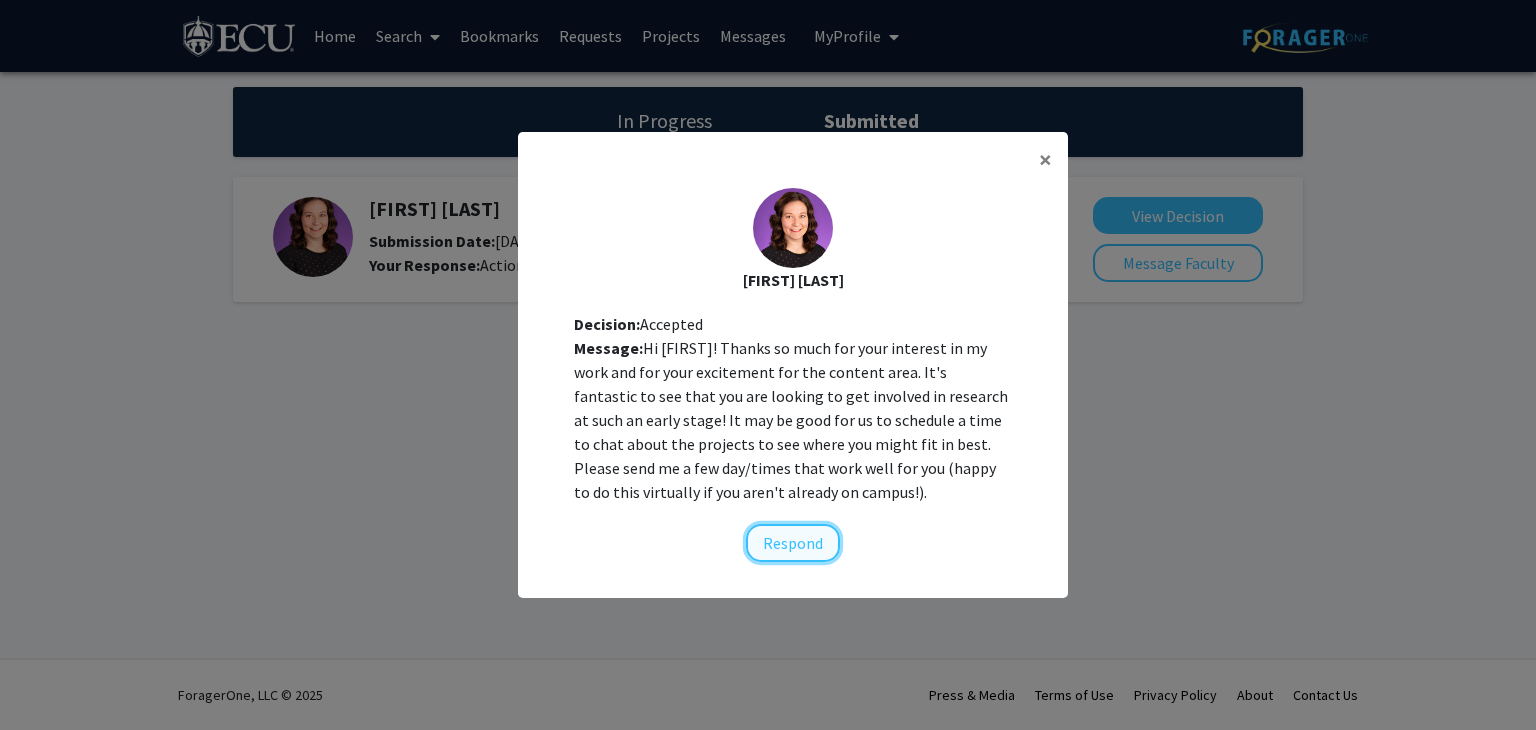 click on "Respond" 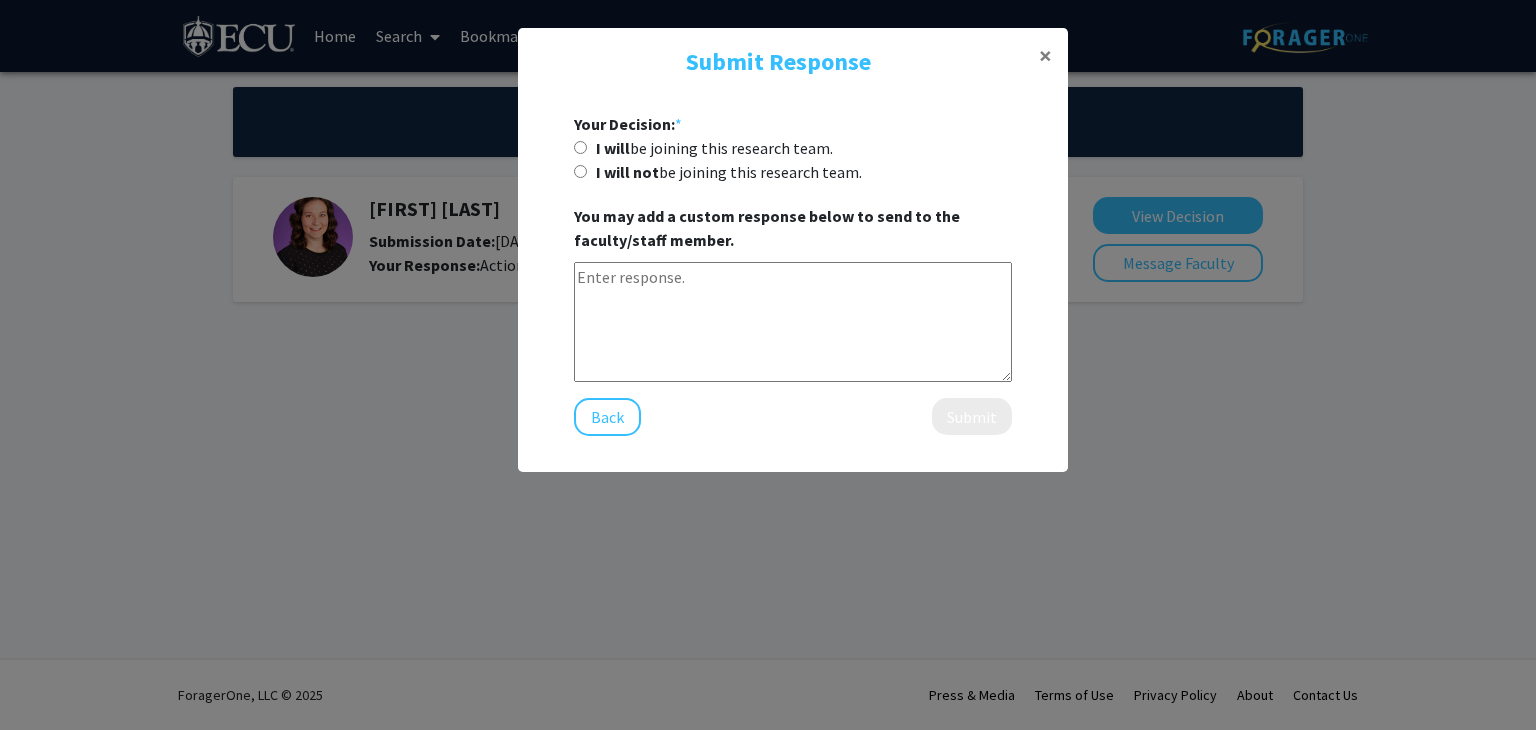 click on "I will  be joining this research team." 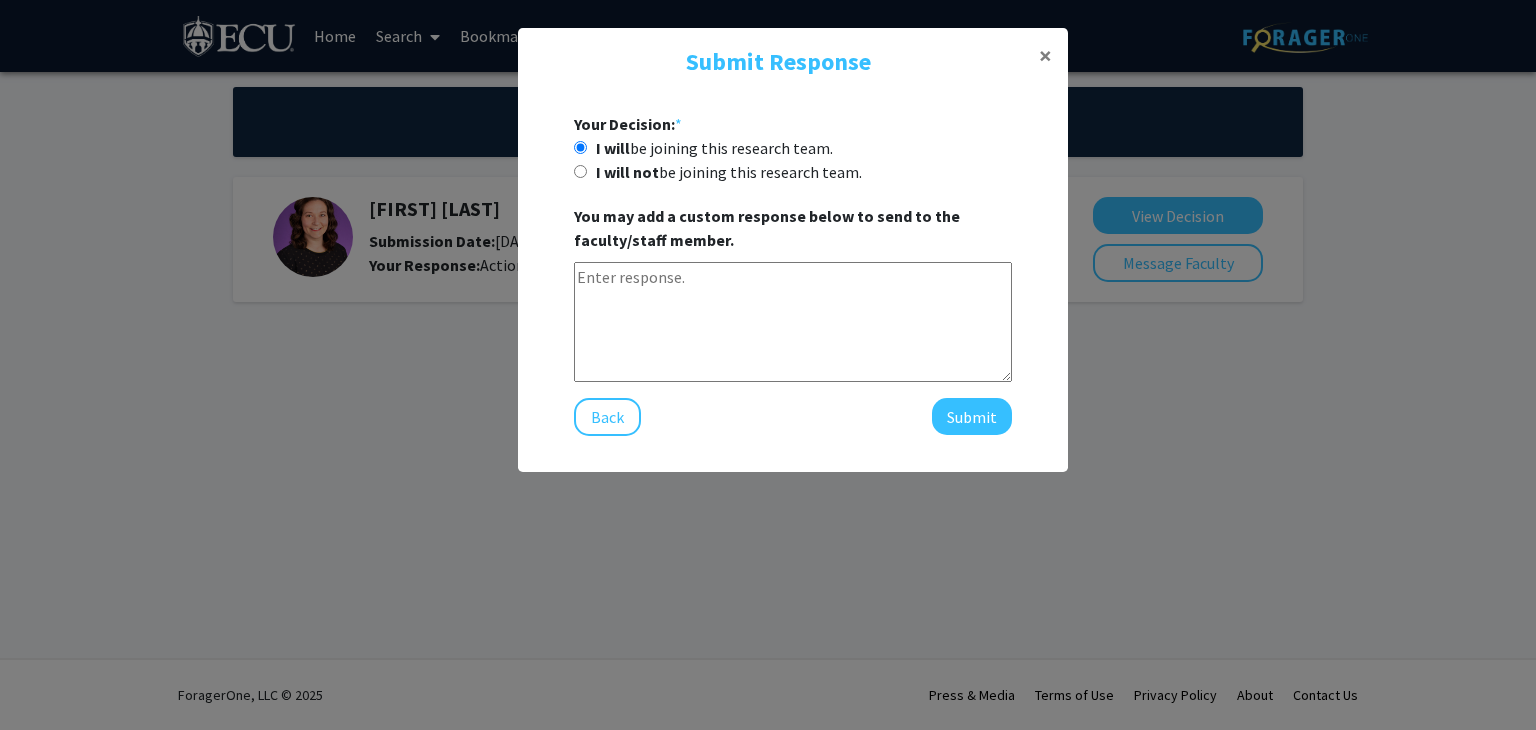 click 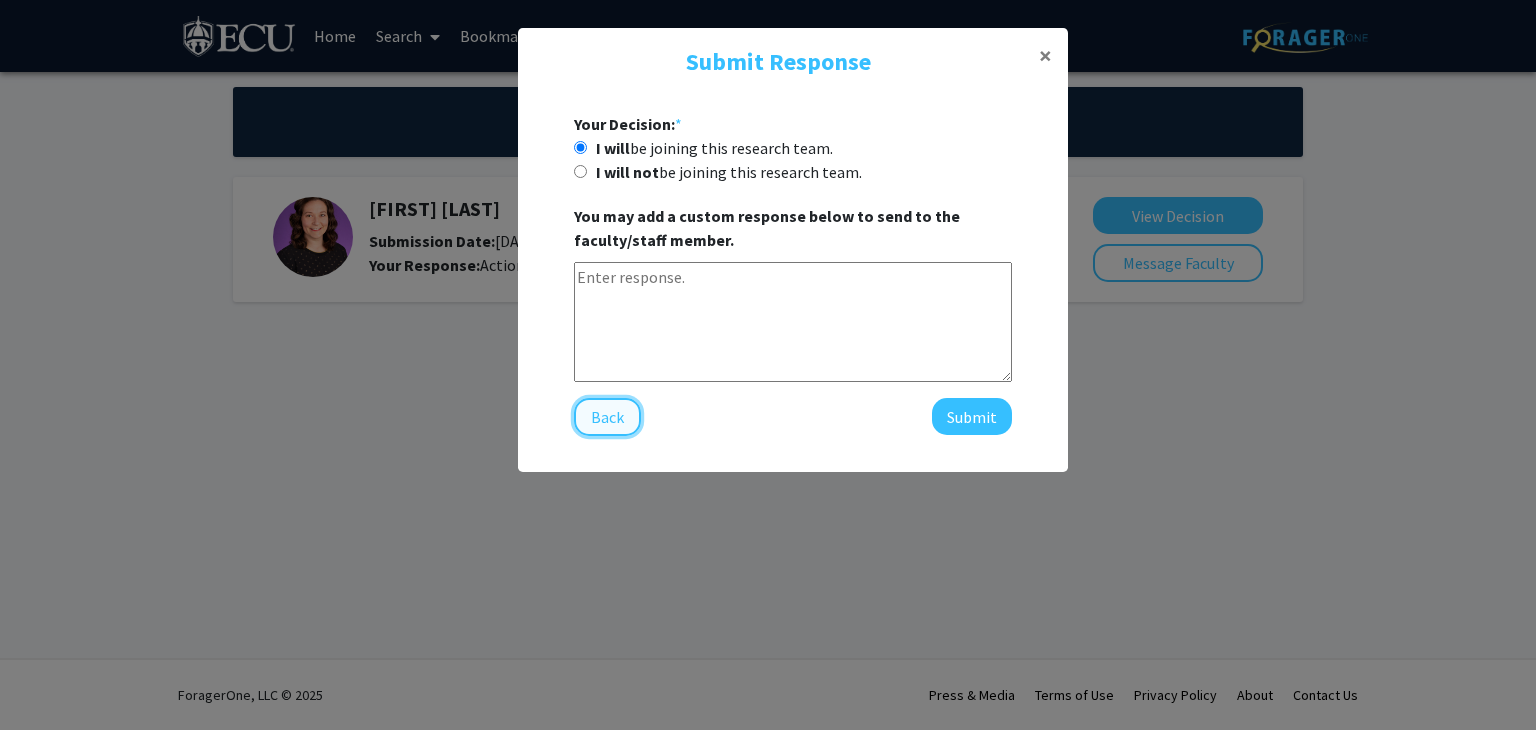 click on "Back" 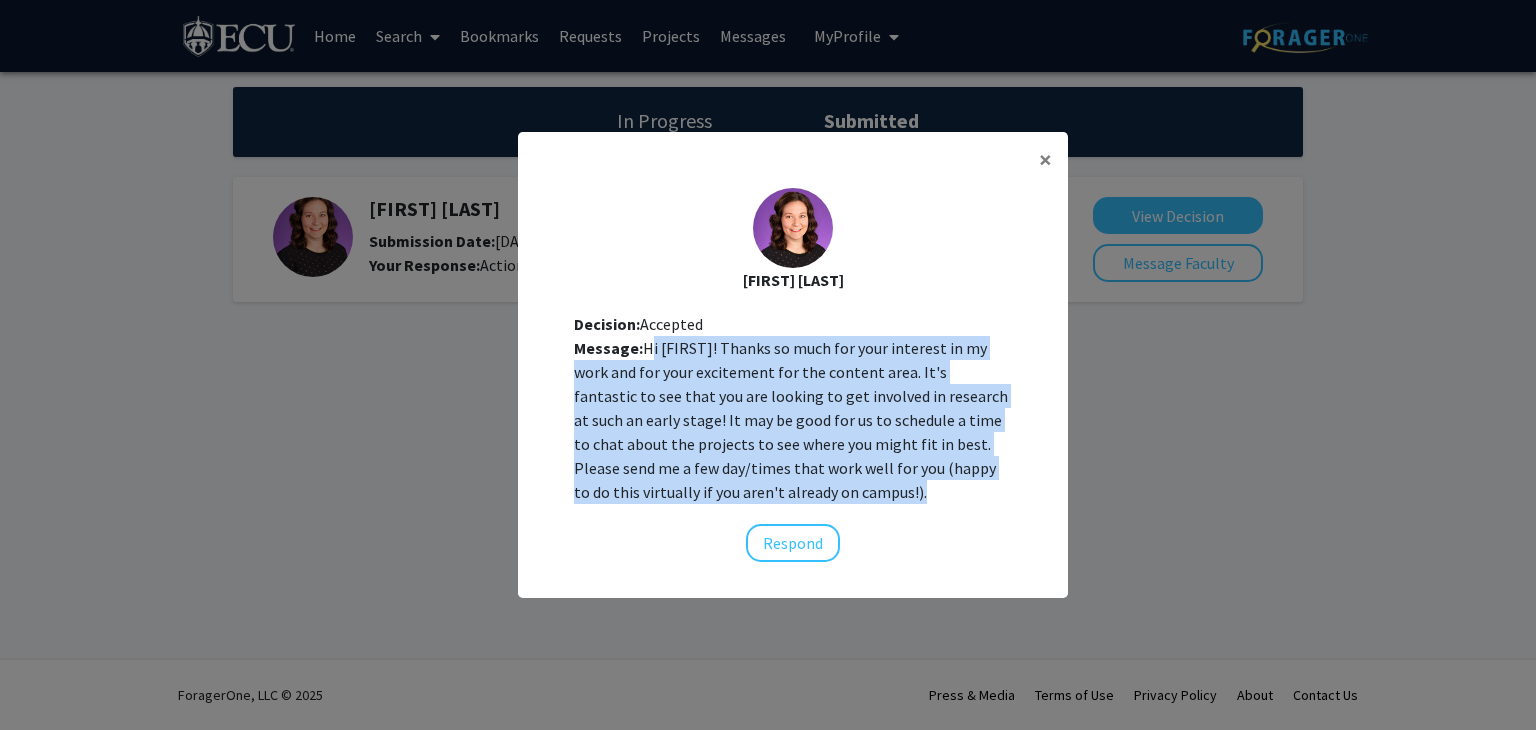 drag, startPoint x: 632, startPoint y: 352, endPoint x: 781, endPoint y: 508, distance: 215.72437 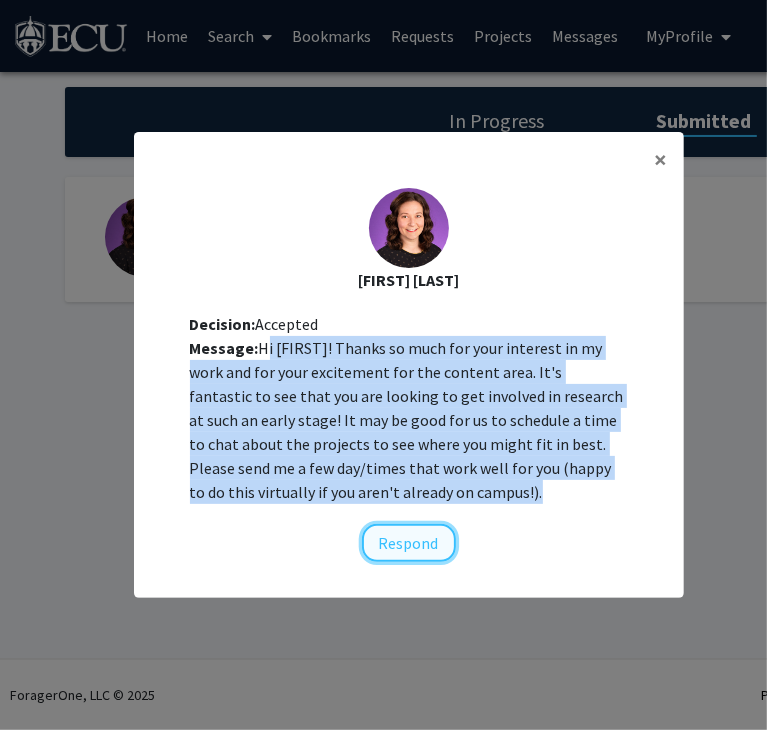 click on "Respond" 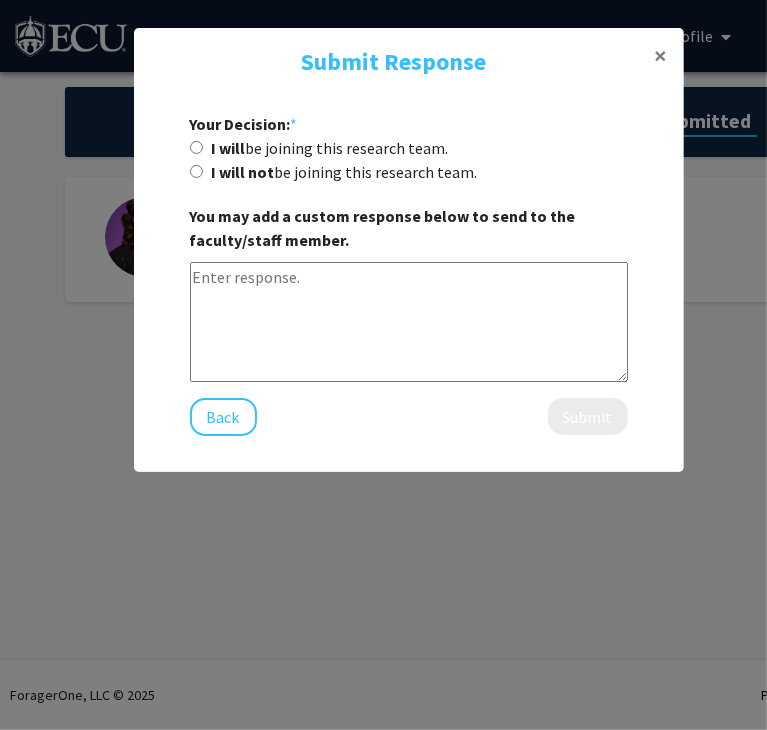 click 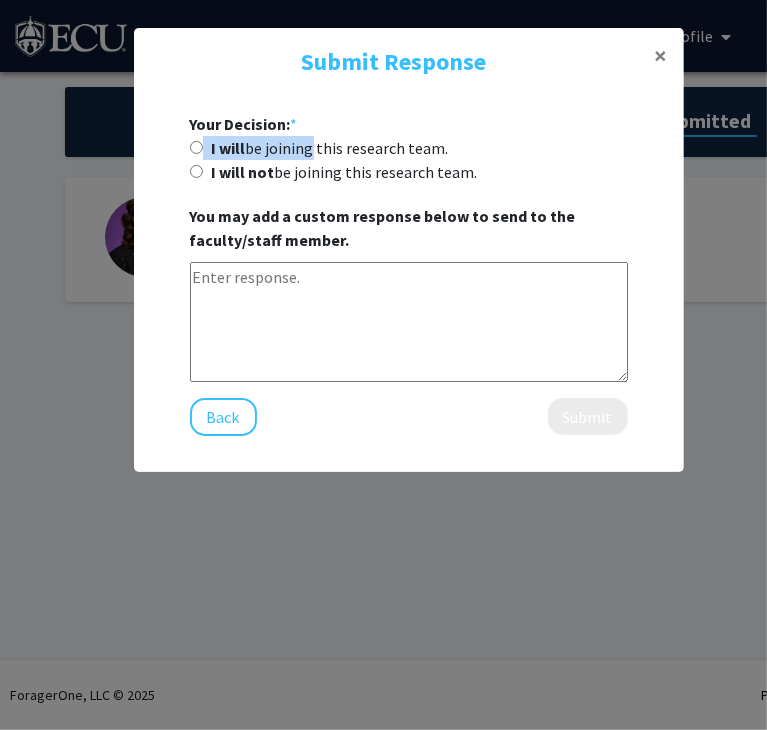 click on "I will  be joining this research team." at bounding box center (196, 147) 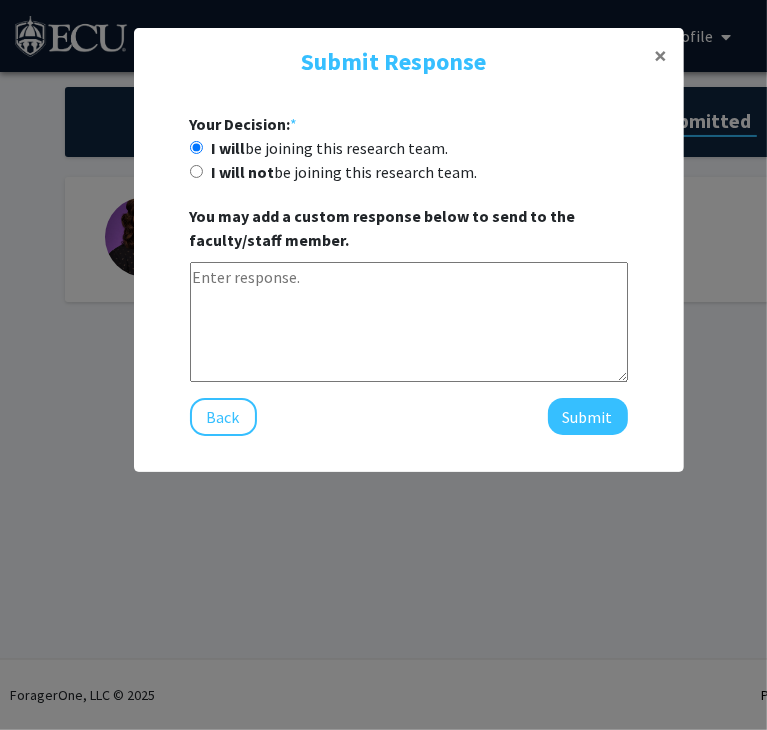 click 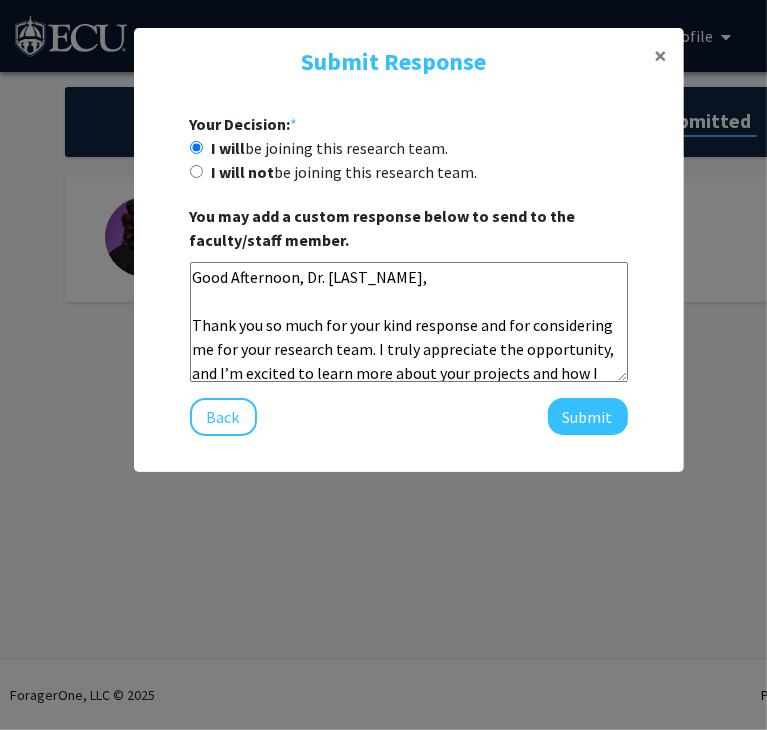 scroll, scrollTop: 100, scrollLeft: 0, axis: vertical 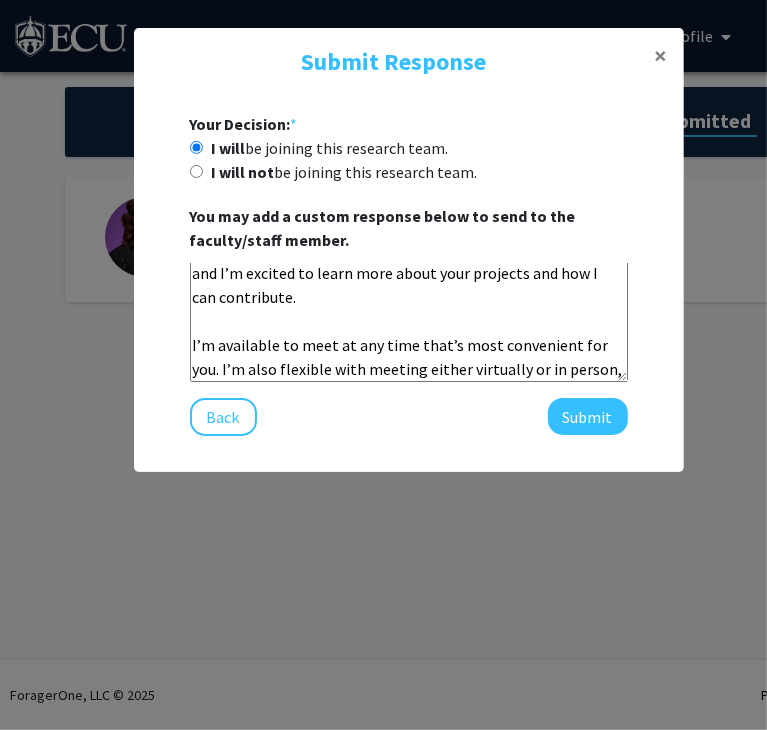 click on "Good Afternoon, Dr. Fitzke,
Thank you so much for your kind response and for considering me for your research team. I truly appreciate the opportunity, and I’m excited to learn more about your projects and how I can contribute.
I’m available to meet at any time that’s most convenient for you. I’m also flexible with meeting either virtually or in person, depending on your preference. If you’d like to meet in your office, I’d be happy to come by.
Please let me know what works best for your schedule, and I’ll be there.
Warm regards,
Varshika Ravishankar
ECU Honors College, Class of 2029" 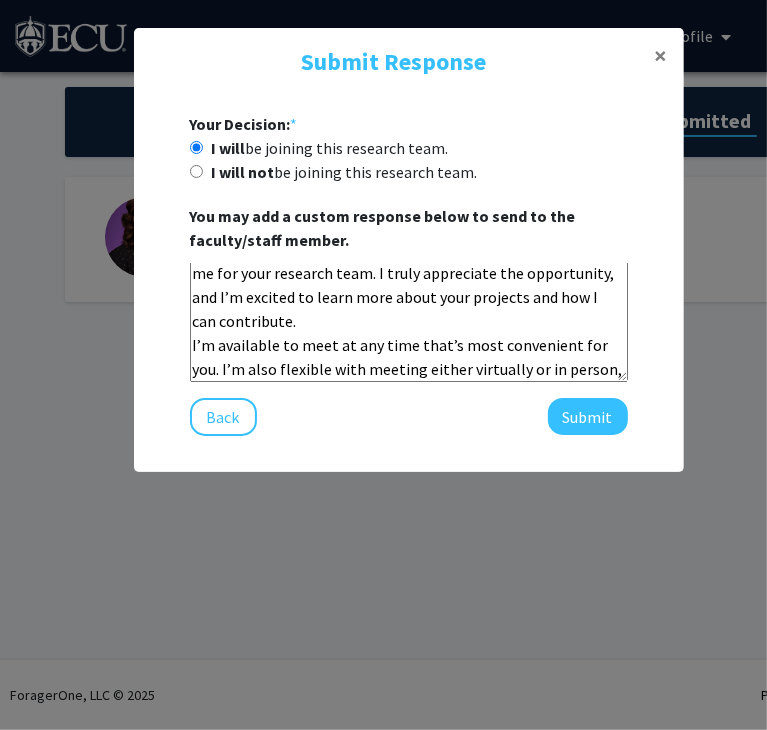 scroll, scrollTop: 176, scrollLeft: 0, axis: vertical 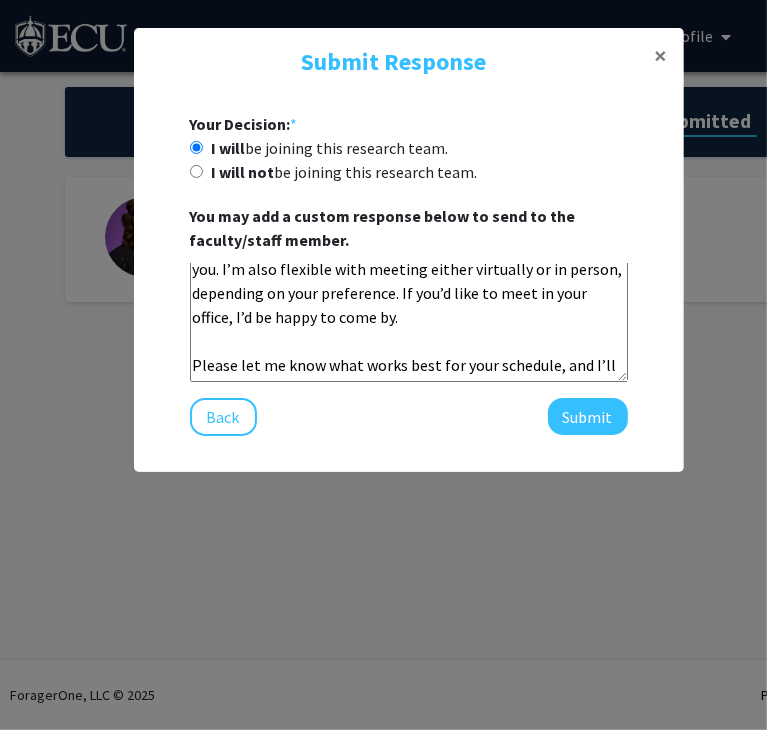 click on "Good Afternoon, Dr. Fitzke,
Thank you so much for your kind response and for considering me for your research team. I truly appreciate the opportunity, and I’m excited to learn more about your projects and how I can contribute.
I’m available to meet at any time that’s most convenient for you. I’m also flexible with meeting either virtually or in person, depending on your preference. If you’d like to meet in your office, I’d be happy to come by.
Please let me know what works best for your schedule, and I’ll be there.
Warm regards,
Varshika Ravishankar
ECU Honors College, Class of 2029" 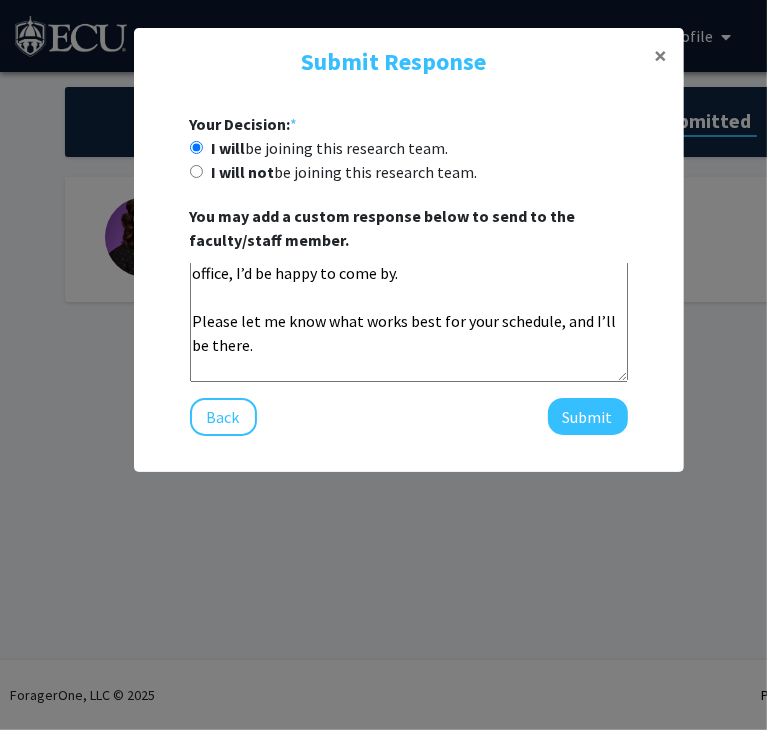 scroll, scrollTop: 176, scrollLeft: 0, axis: vertical 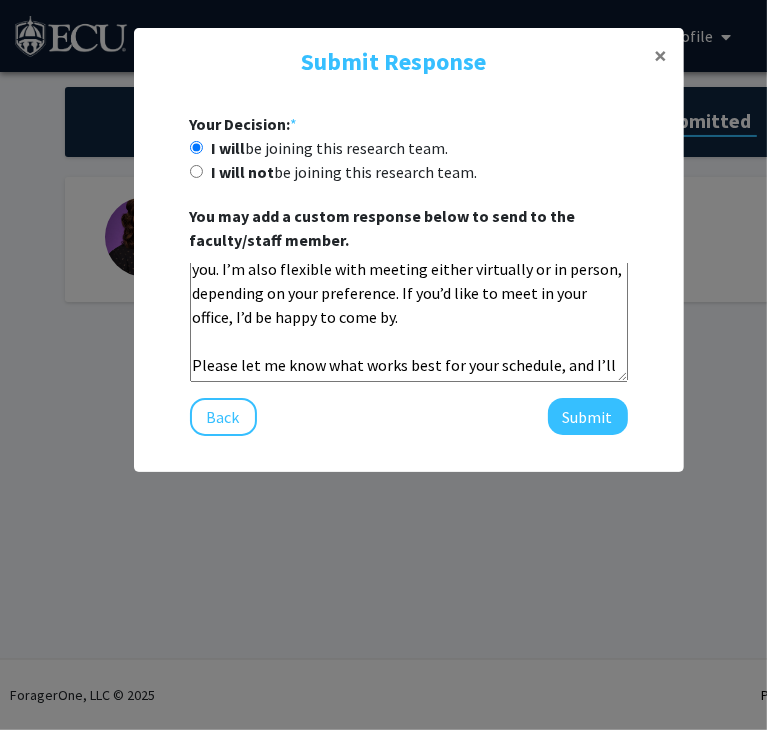 click on "Good Afternoon, Dr. Fitzke,
Thank you so much for your kind response and for considering me for your research team. I truly appreciate the opportunity, and I’m excited to learn more about your projects and how I can contribute.
I’m available to meet at any time that’s most convenient for you. I’m also flexible with meeting either virtually or in person, depending on your preference. If you’d like to meet in your office, I’d be happy to come by.
Please let me know what works best for your schedule, and I’ll be there.
Warm regards,
Varshika Ravishankar
ECU Honors College, Class of 2029" 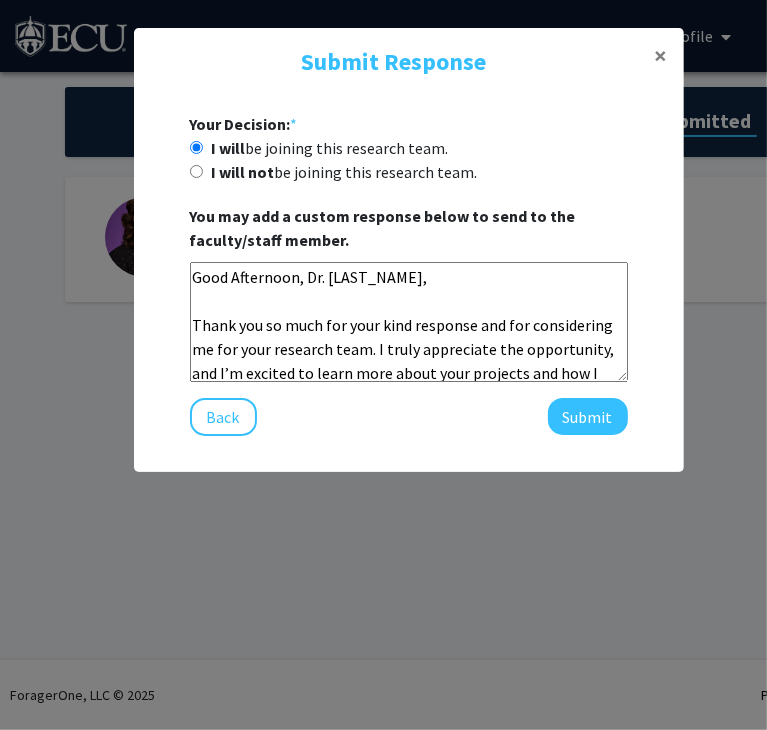 scroll, scrollTop: 0, scrollLeft: 0, axis: both 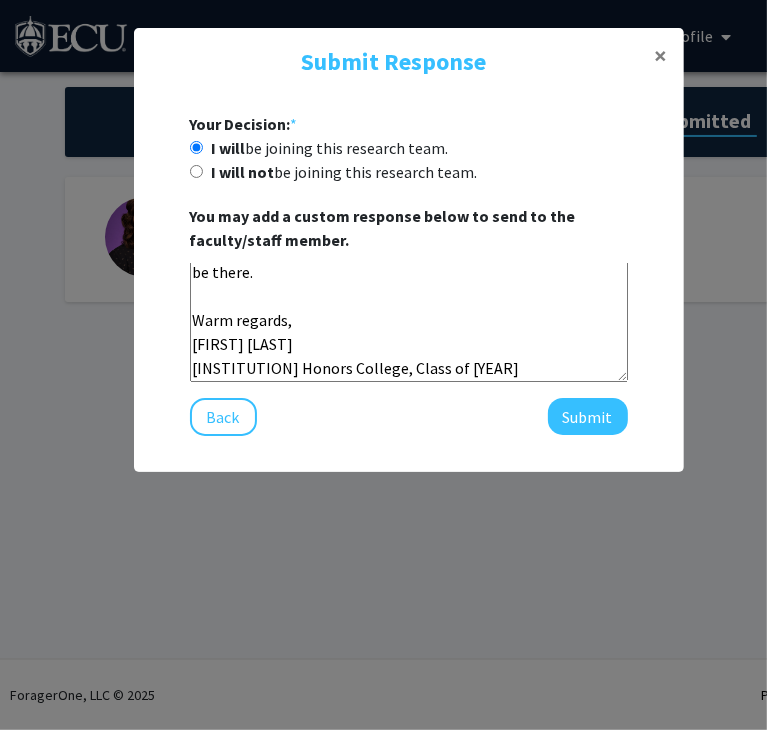 click on "Good Afternoon, Dr. Fitzke,
Thank you so much for your kind response and for considering me for your research team. I truly appreciate the opportunity, and I’m excited to learn more about your projects and how I can contribute.
I’m available to meet at any time that’s most convenient for you. I’m also flexible with meeting either virtually or in person, depending on your preference. If you’d like to meet in your office, I’d be happy to come by.
Please let me know what works best for your schedule, and I’ll be there.
Warm regards,
Varshika Ravishankar
ECU Honors College, Class of 2029" 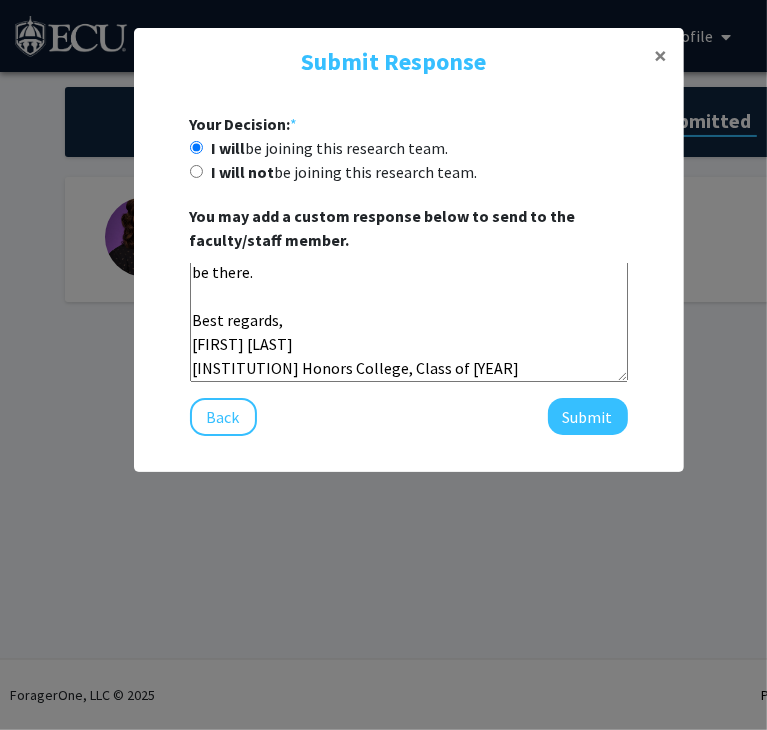 click on "Good Afternoon, Dr. Fitzke,
Thank you so much for your kind response and for considering me for your research team. I truly appreciate the opportunity, and I’m excited to learn more about your projects and how I can contribute.
I’m available to meet at any time that’s most convenient for you. I’m also flexible with meeting either virtually or in person, depending on your preference. If you’d like to meet in your office, I’d be happy to come by.
Please let me know what works best for your schedule, and I’ll be there.
Best regards,
Varshika Ravishankar
ECU Honors College, Class of 2029" 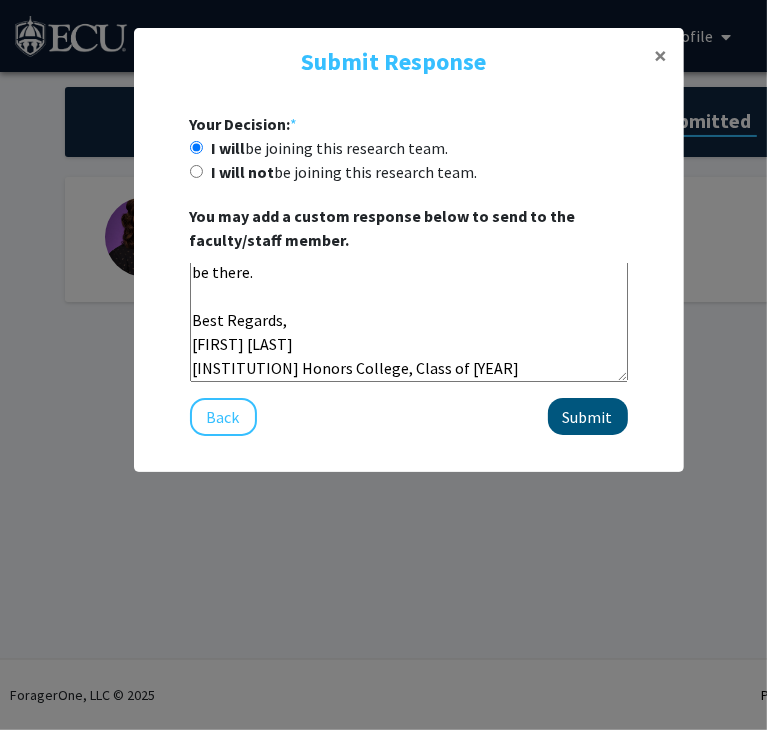 type on "Good Afternoon, Dr. [LAST_NAME],
Thank you so much for your kind response and for considering me for your research team. I truly appreciate the opportunity, and I’m excited to learn more about your projects and how I can contribute.
I’m available to meet at any time that’s most convenient for you. I’m also flexible with meeting either virtually or in person, depending on your preference. If you’d like to meet in your office, I’d be happy to come by.
Please let me know what works best for your schedule, and I’ll be there.
Best Regards,
[FIRST] [LAST]
[INSTITUTION] [COLLEGE], Class of [YEAR]" 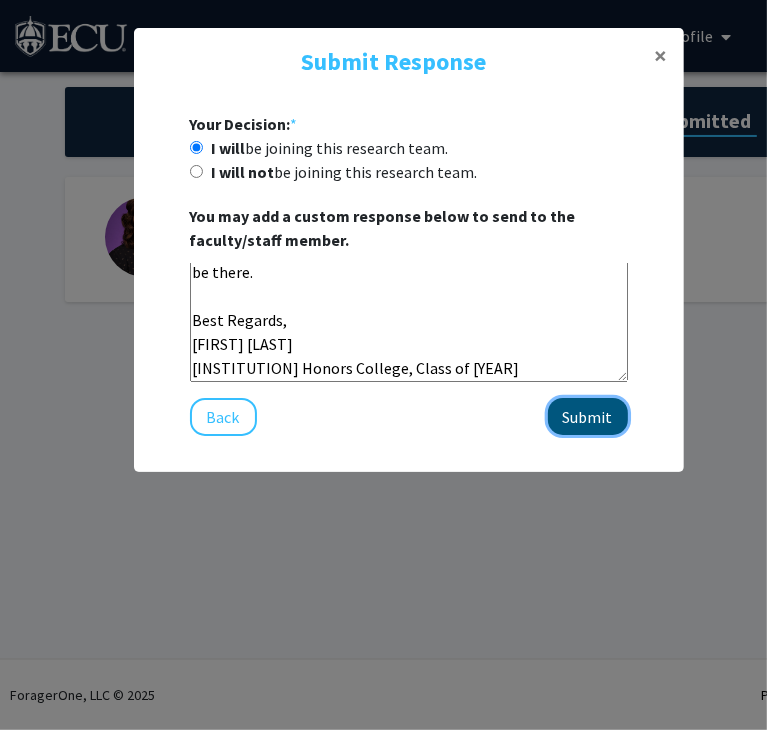 click on "Submit" 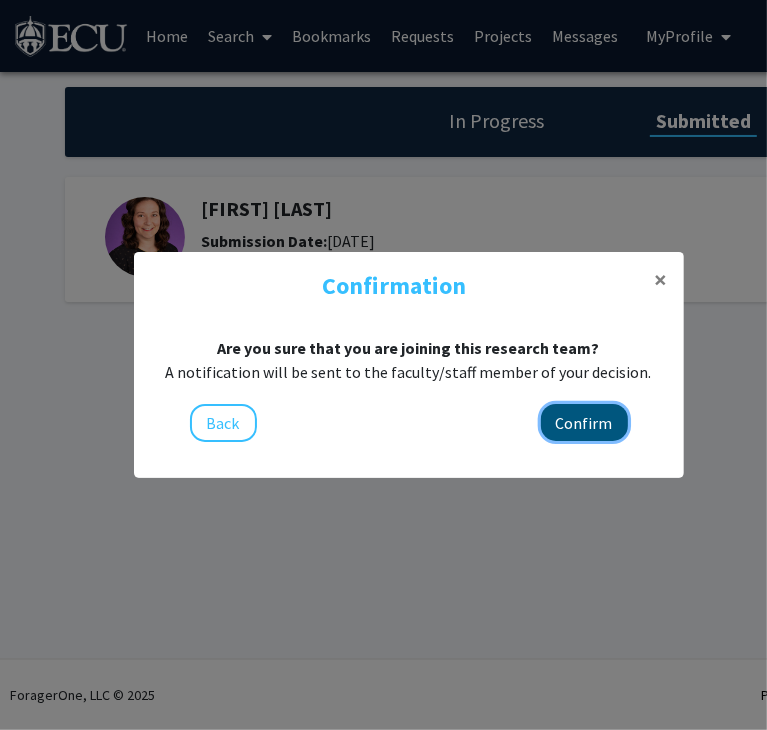 click on "Confirm" 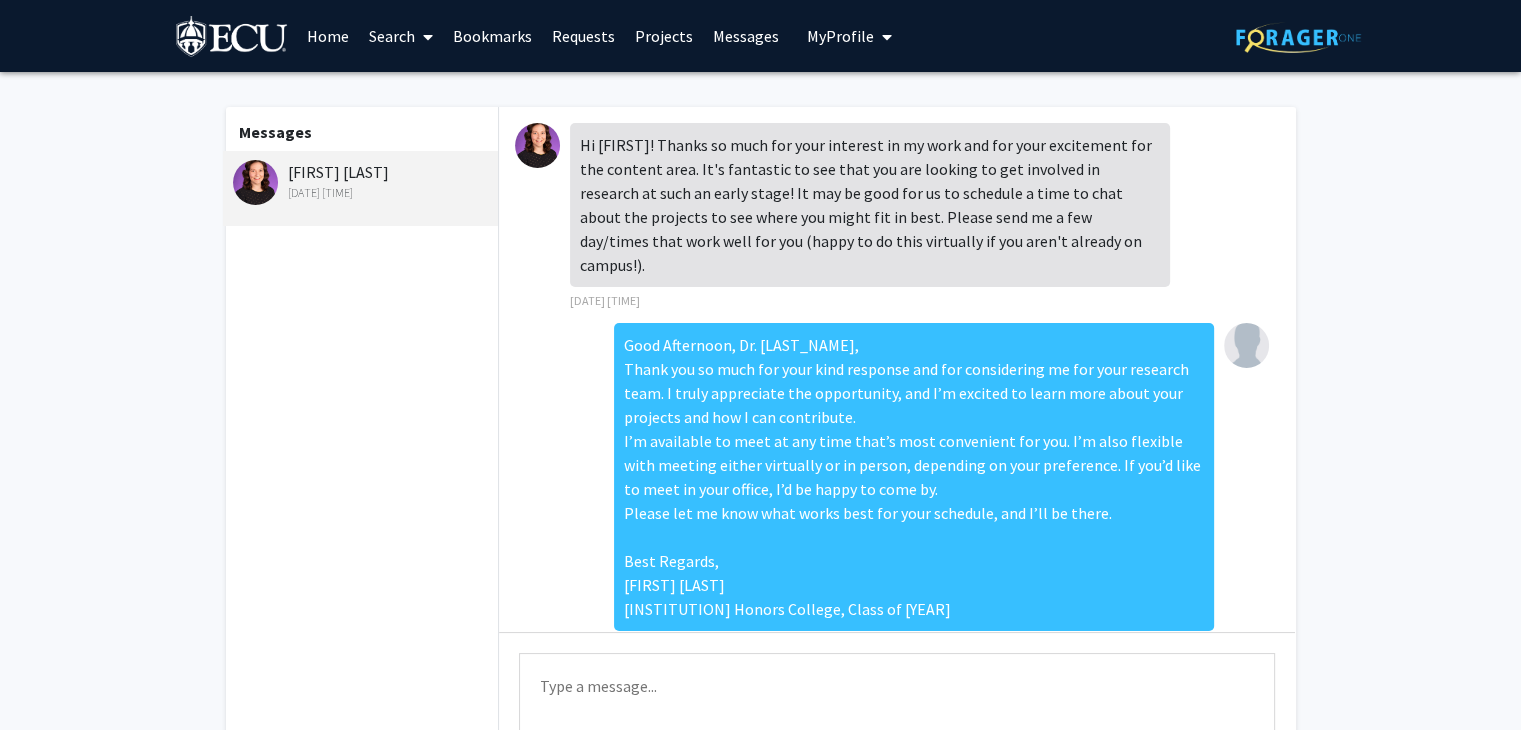 scroll, scrollTop: 27, scrollLeft: 0, axis: vertical 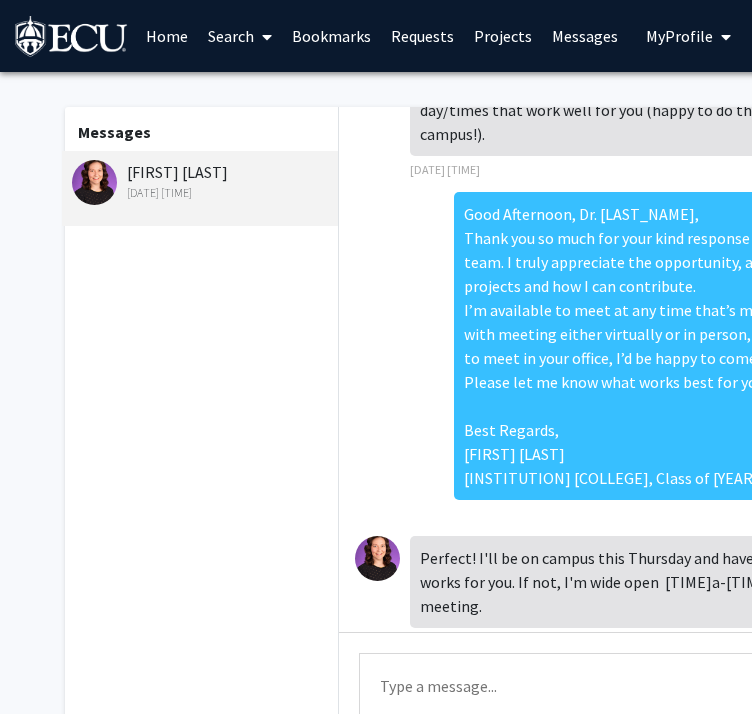 click on "Perfect! I'll be on campus this Thursday and have [TIME]-[TIME] available, if that works for you. If not, I'm wide open  [TIME]a-[TIME]p on Wednesday for a virtual meeting." at bounding box center [710, 582] 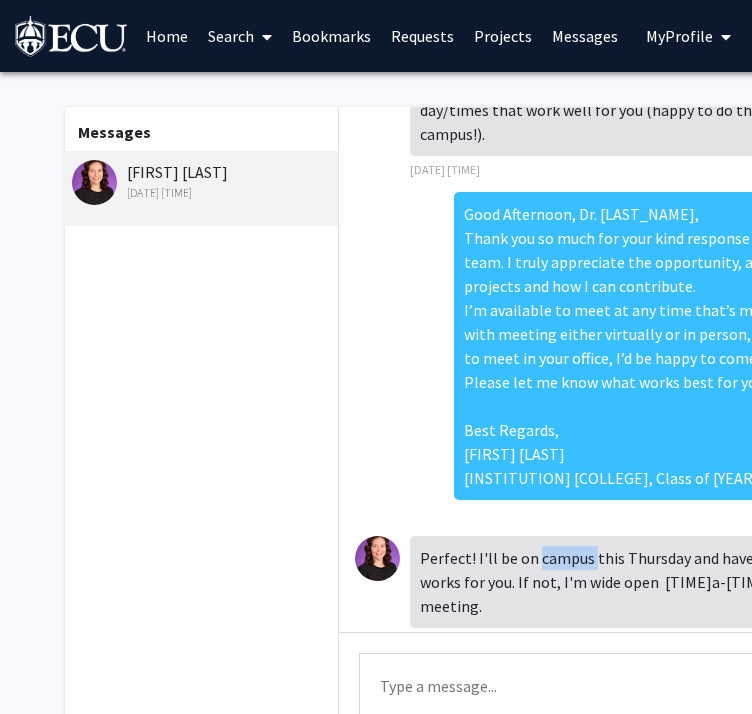 click on "Perfect! I'll be on campus this Thursday and have [TIME]-[TIME] available, if that works for you. If not, I'm wide open  [TIME]a-[TIME]p on Wednesday for a virtual meeting." at bounding box center (710, 582) 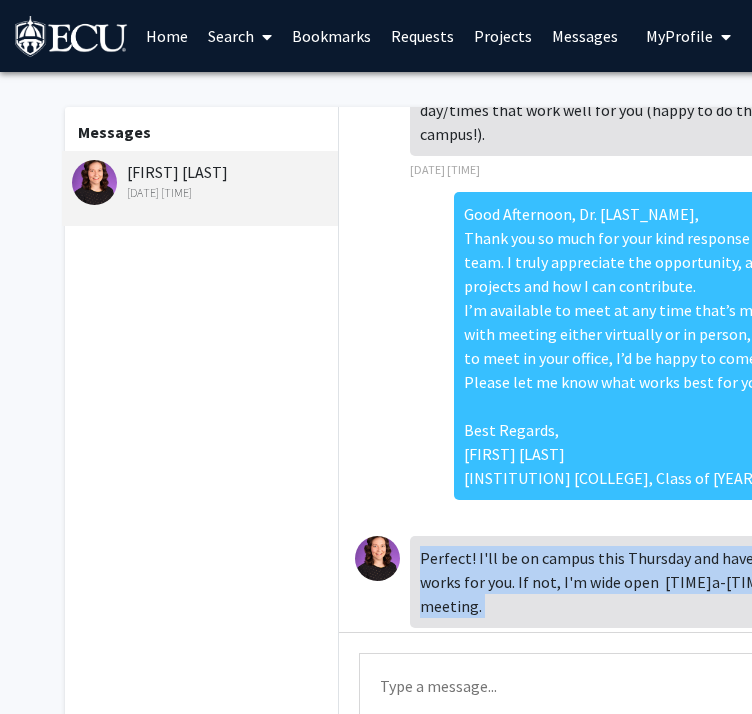 click on "Perfect! I'll be on campus this Thursday and have [TIME]-[TIME] available, if that works for you. If not, I'm wide open  [TIME]a-[TIME]p on Wednesday for a virtual meeting." at bounding box center (710, 582) 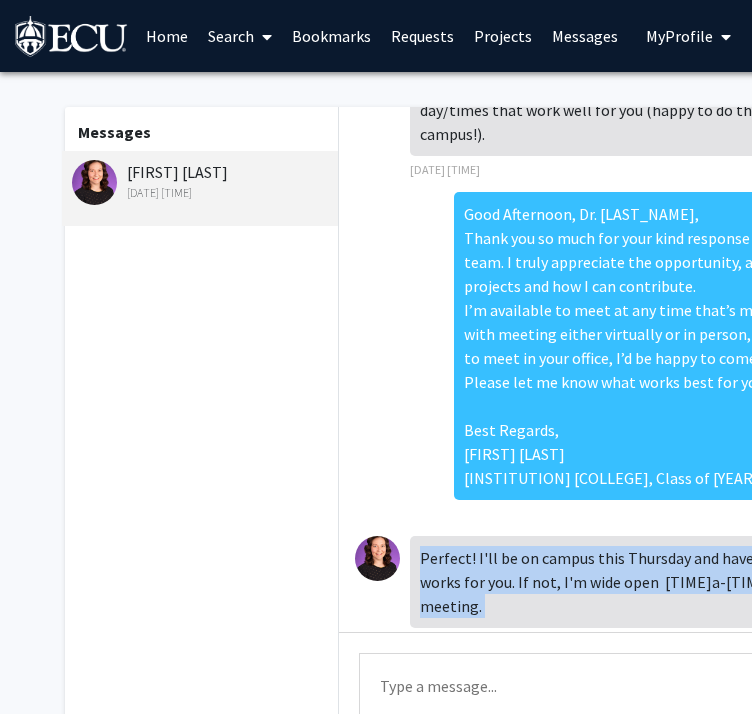 copy on "Perfect! I'll be on campus this Thursday and have [TIME]-[TIME] available, if that works for you. If not, I'm wide open  [TIME]a-[TIME]p on Wednesday for a virtual meeting." 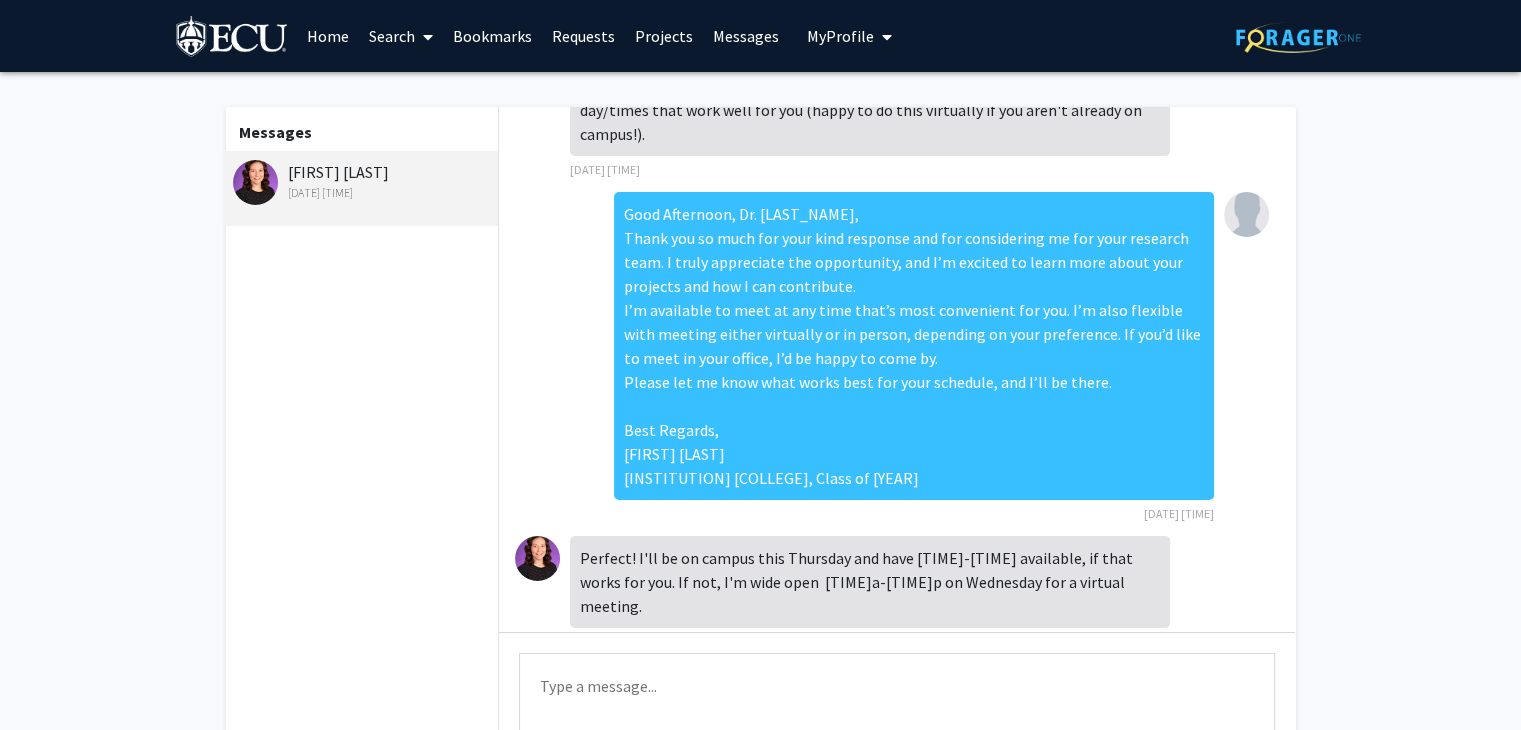 click on "Type a message" at bounding box center (897, 698) 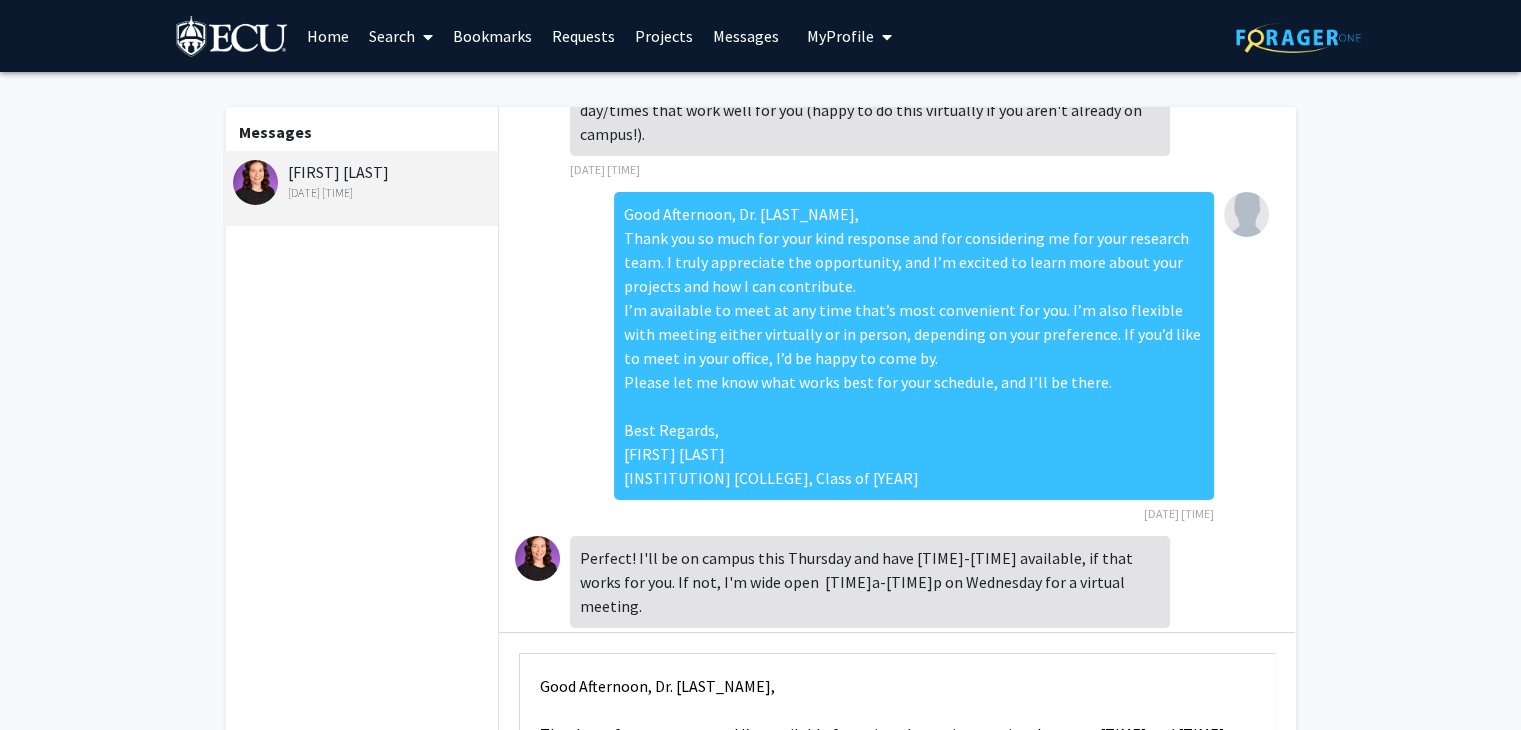 scroll, scrollTop: 169, scrollLeft: 0, axis: vertical 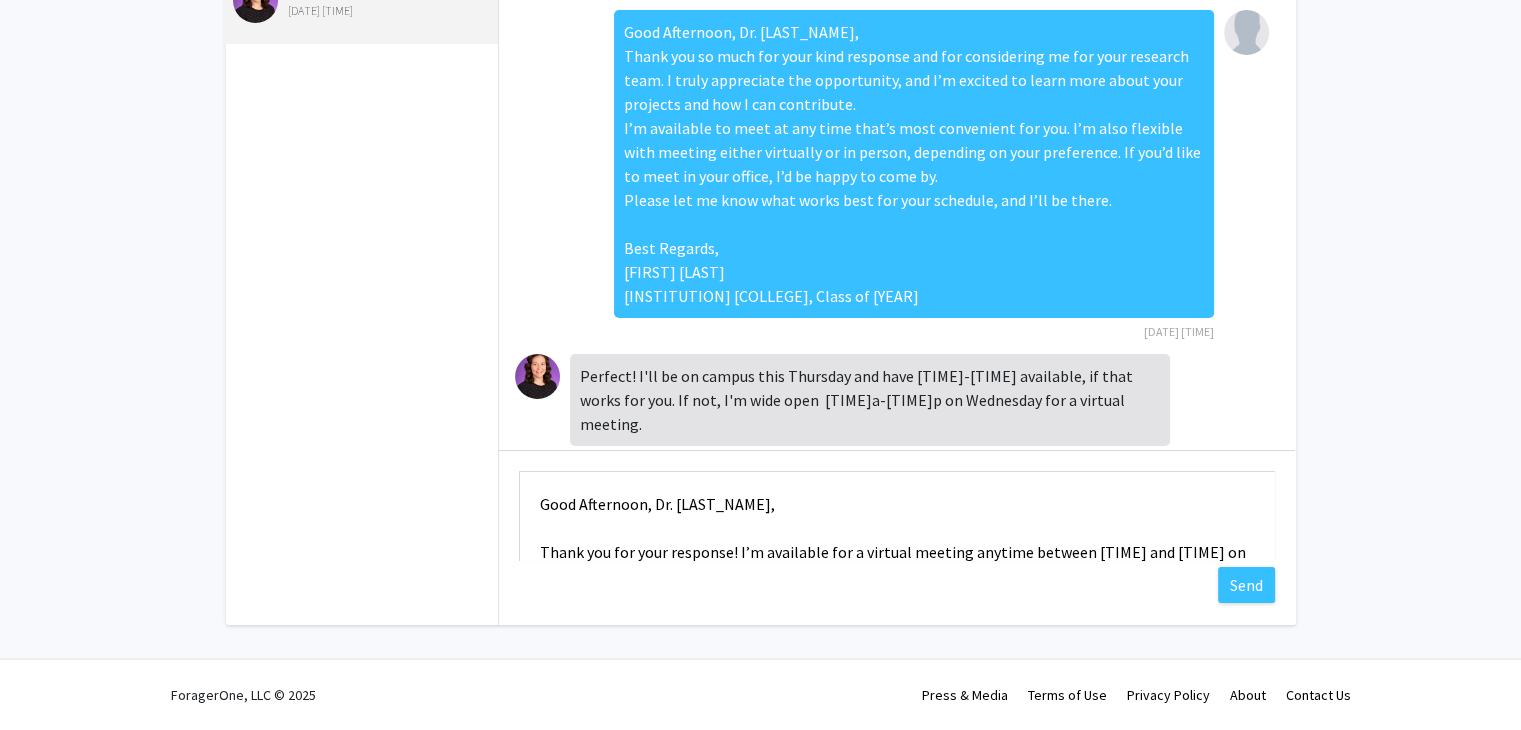 click on "Good Afternoon, Dr. [LAST_NAME],
Thank you for your response! I’m available for a virtual meeting anytime between [TIME] and [TIME] on this Wednesday. Could you please let me know your preferred time.
I’m looking forward to speaking with you and learning more about your research.
Best regards,
[FIRST] [LAST]
[INSTITUTION] [COLLEGE], Class of [YEAR]." at bounding box center [897, 516] 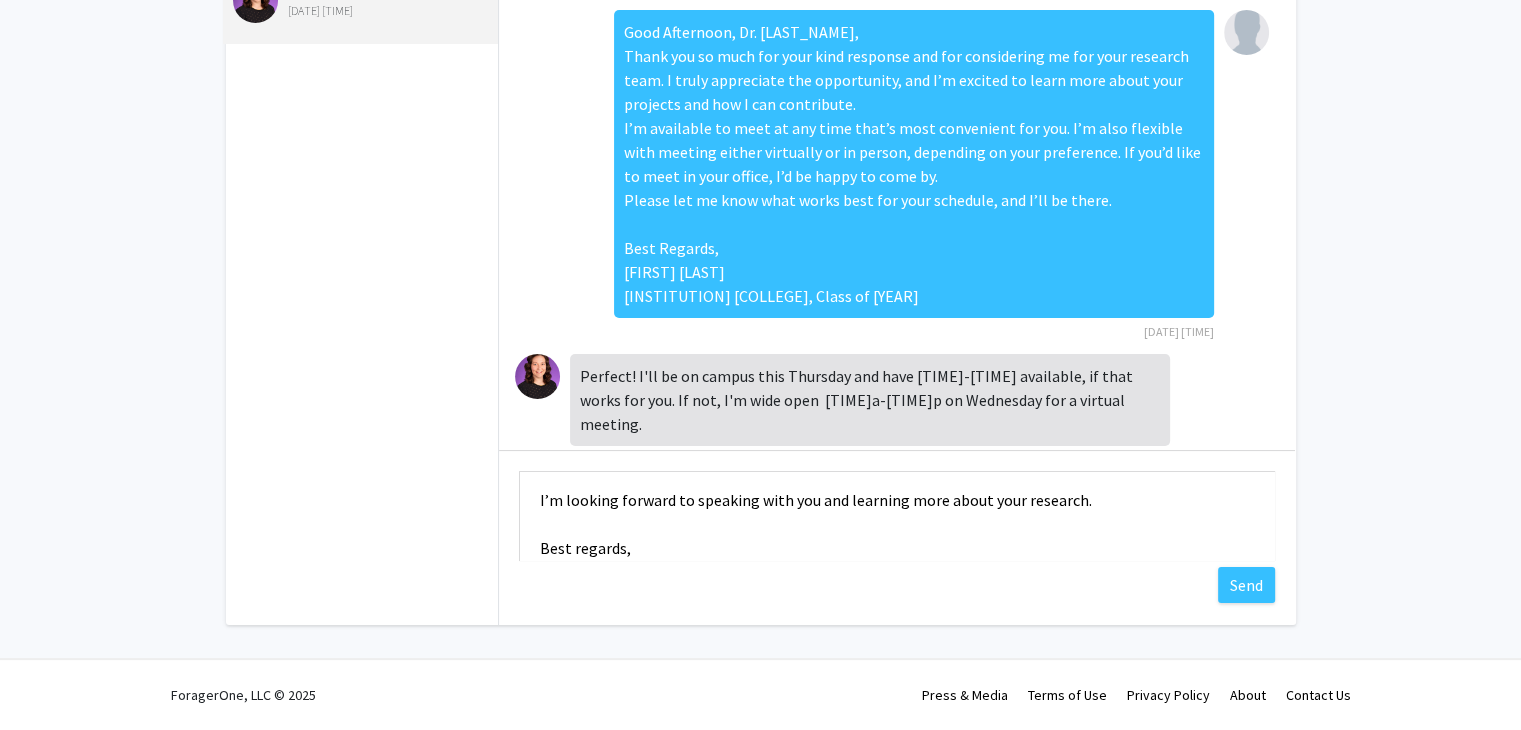 scroll, scrollTop: 0, scrollLeft: 0, axis: both 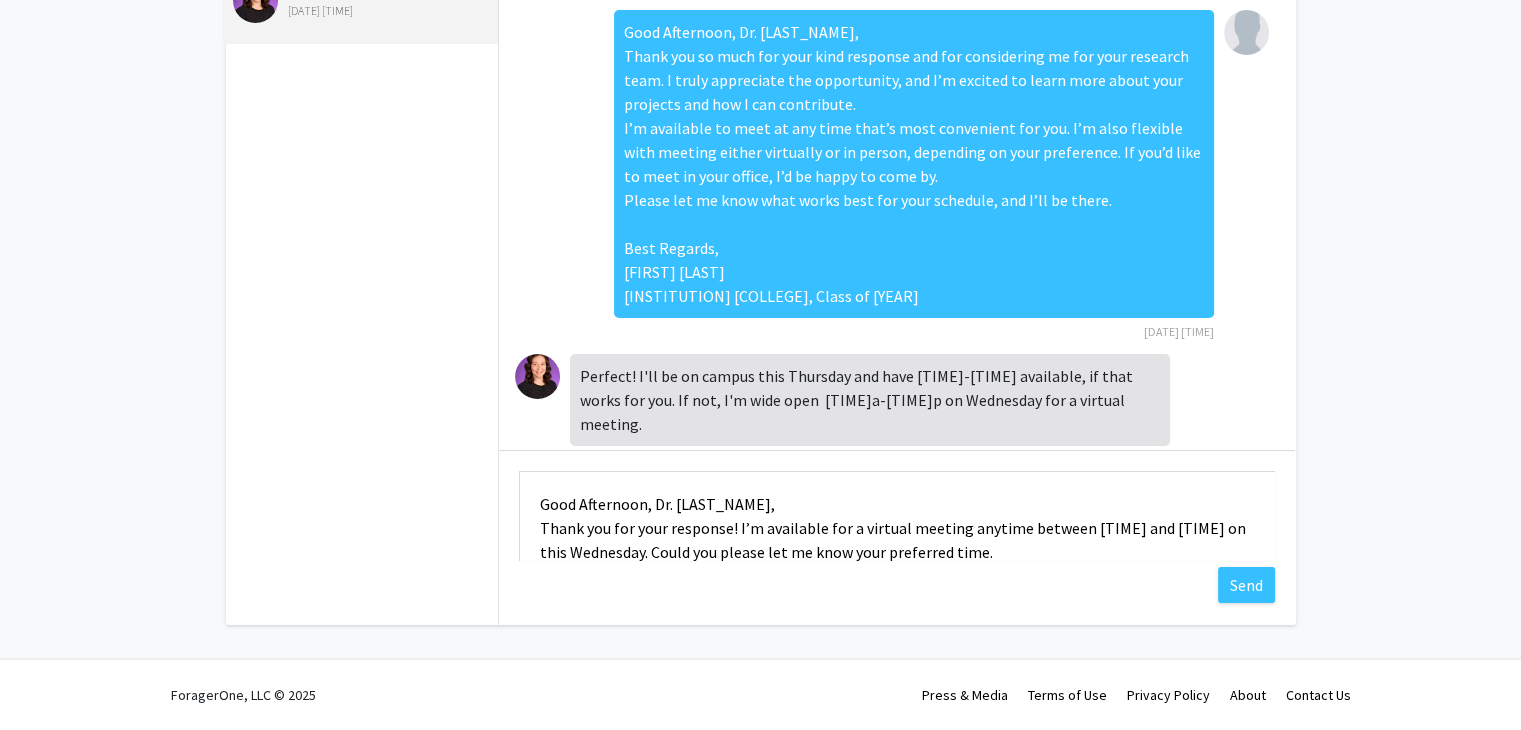 click on "Good Afternoon, Dr. [LAST_NAME],
Thank you for your response! I’m available for a virtual meeting anytime between [TIME] and [TIME] on this Wednesday. Could you please let me know your preferred time.
I’m looking forward to speaking with you and learning more about your research.
Best regards,
[FIRST] [LAST]
[INSTITUTION] [COLLEGE], Class of [YEAR]." at bounding box center (897, 516) 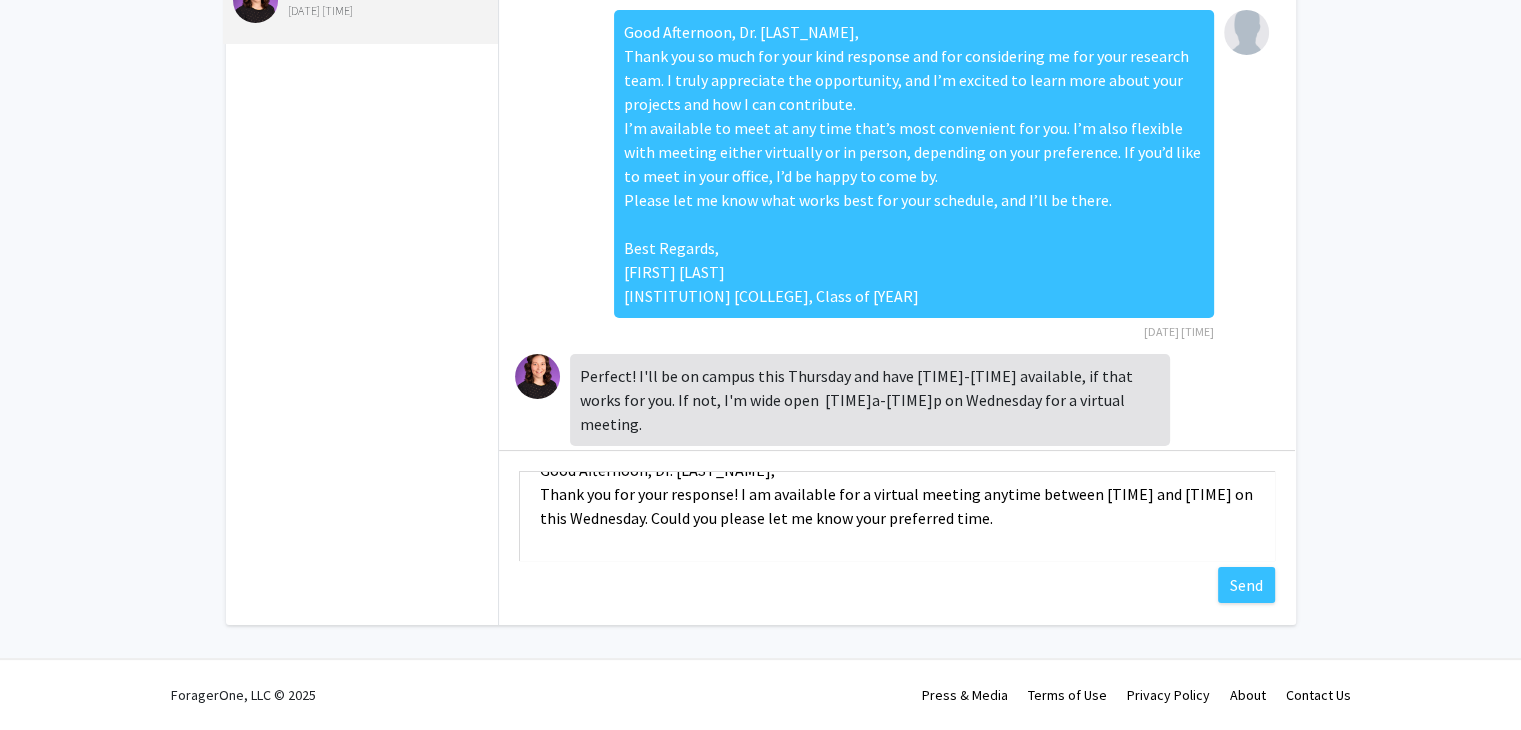 scroll, scrollTop: 0, scrollLeft: 0, axis: both 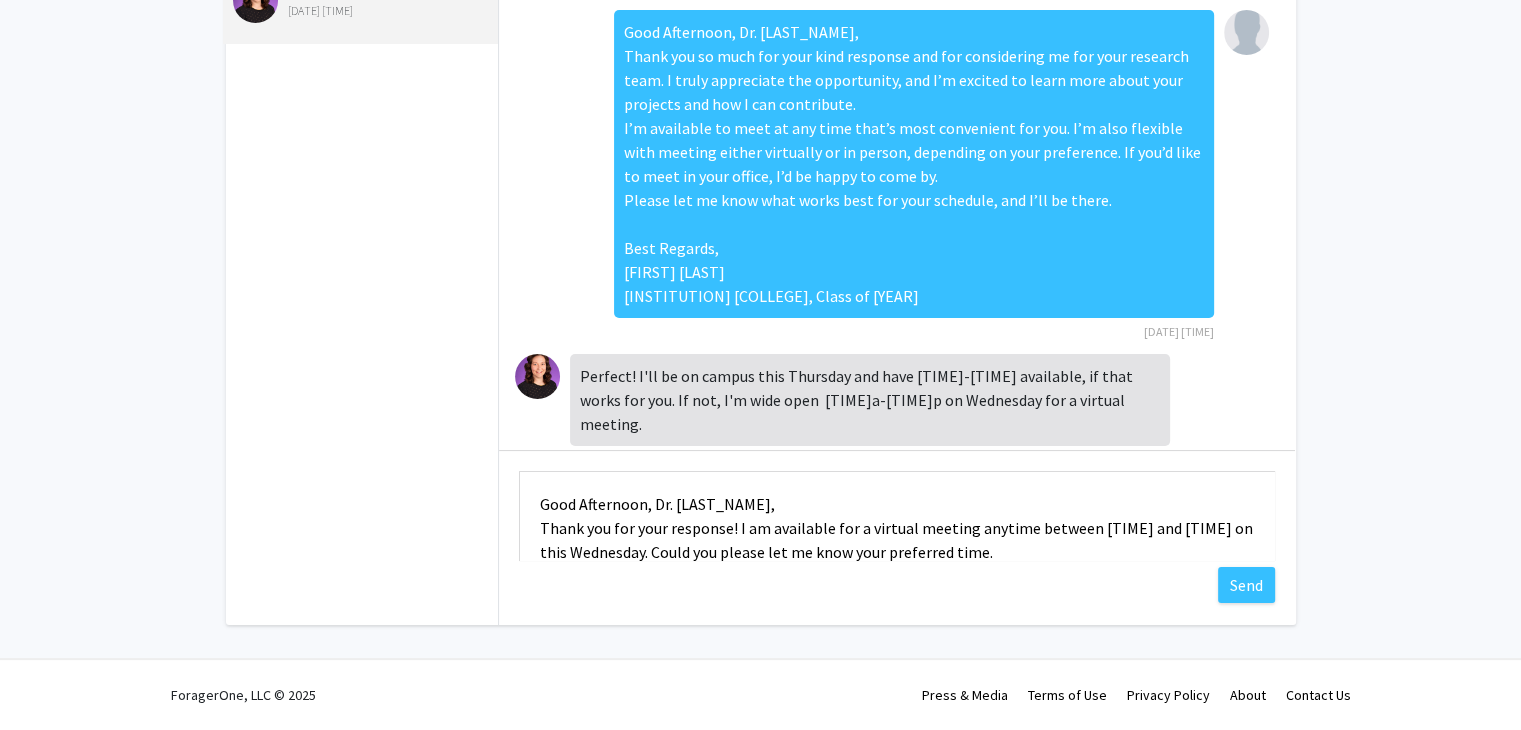 click on "Good Afternoon, Dr. [LAST_NAME],
Thank you for your response! I am available for a virtual meeting anytime between [TIME] and [TIME] on this Wednesday. Could you please let me know your preferred time.
I’m looking forward to speaking with you and learning more about your research.
Best regards,
[FIRST] [LAST]
[INSTITUTION] [COLLEGE], Class of [YEAR]." at bounding box center [897, 516] 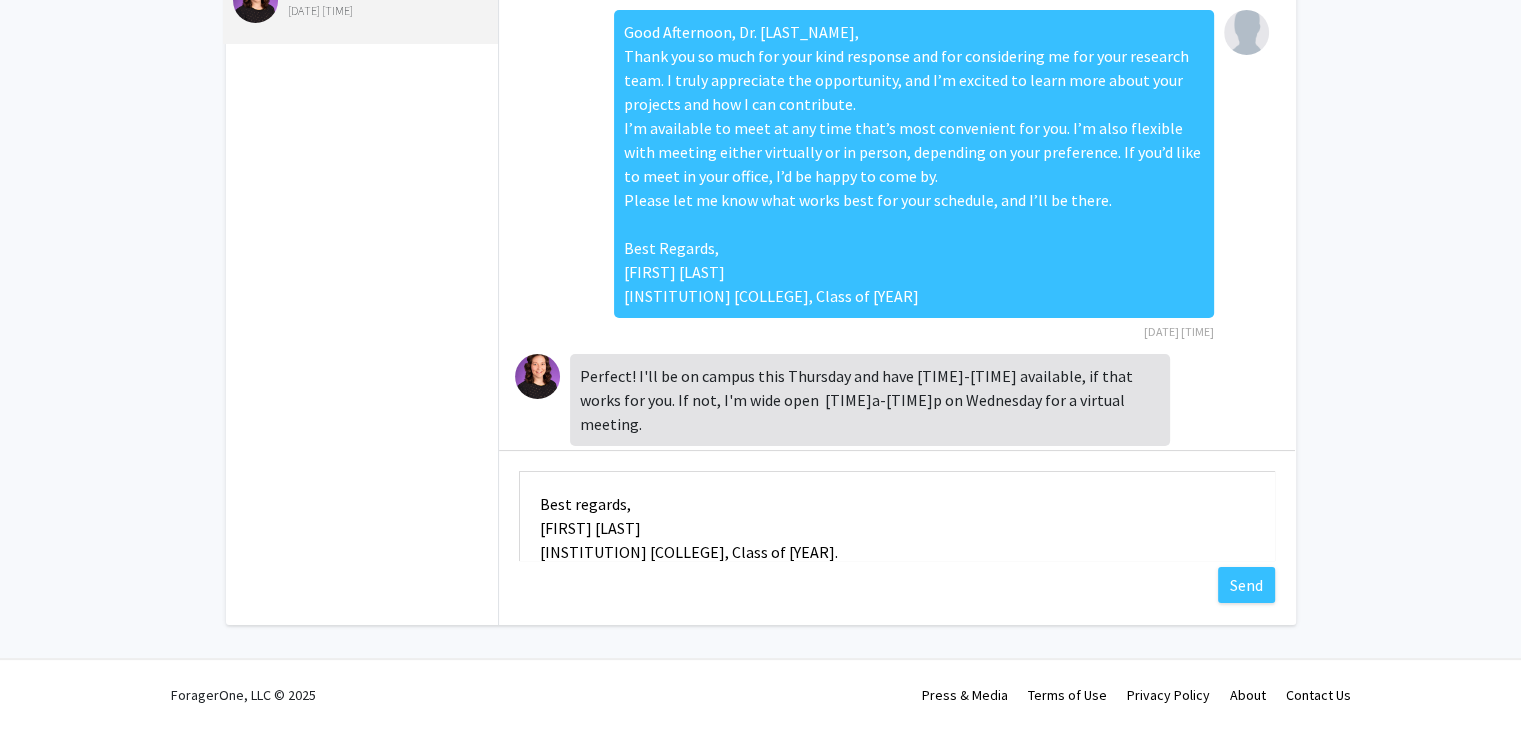 scroll, scrollTop: 168, scrollLeft: 0, axis: vertical 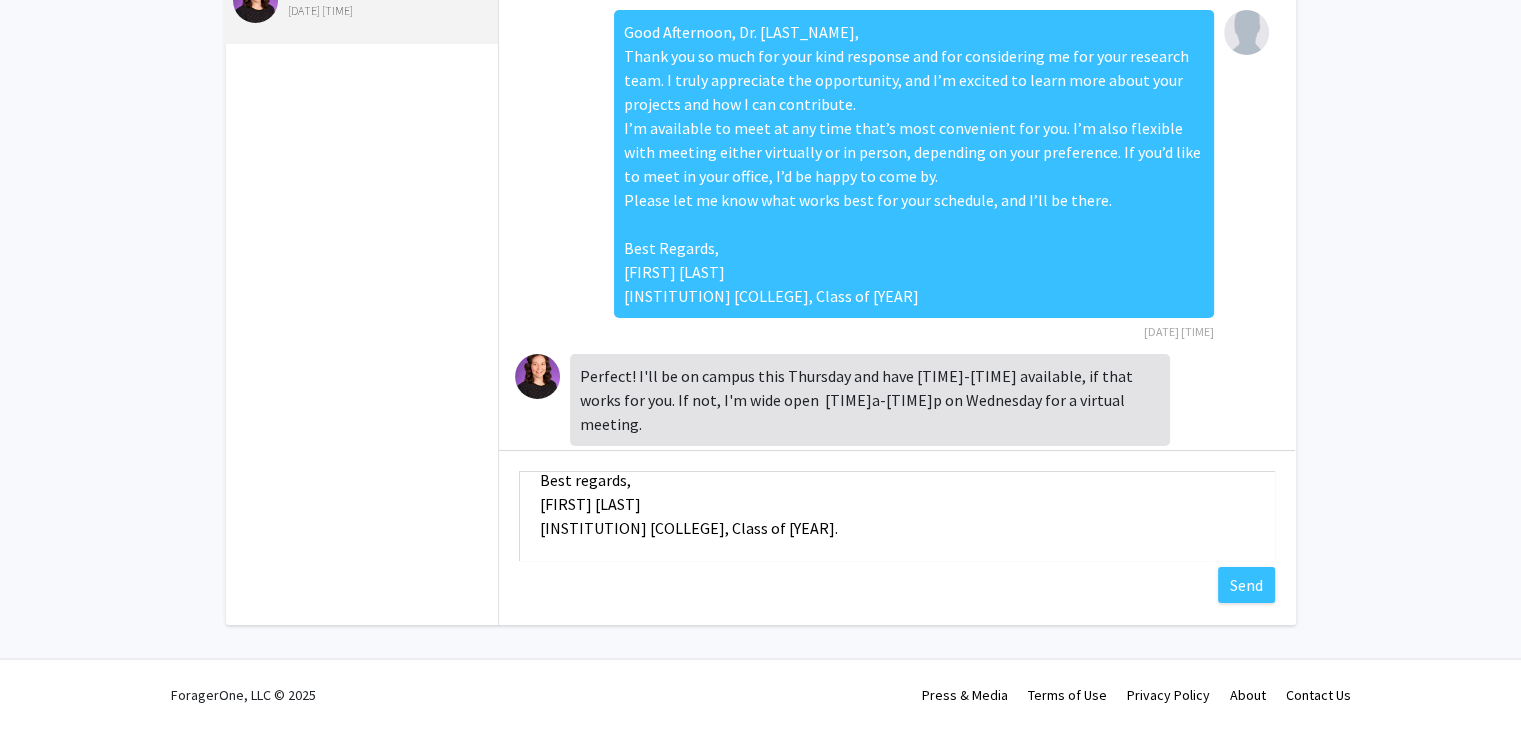 drag, startPoint x: 773, startPoint y: 522, endPoint x: 438, endPoint y: 534, distance: 335.21484 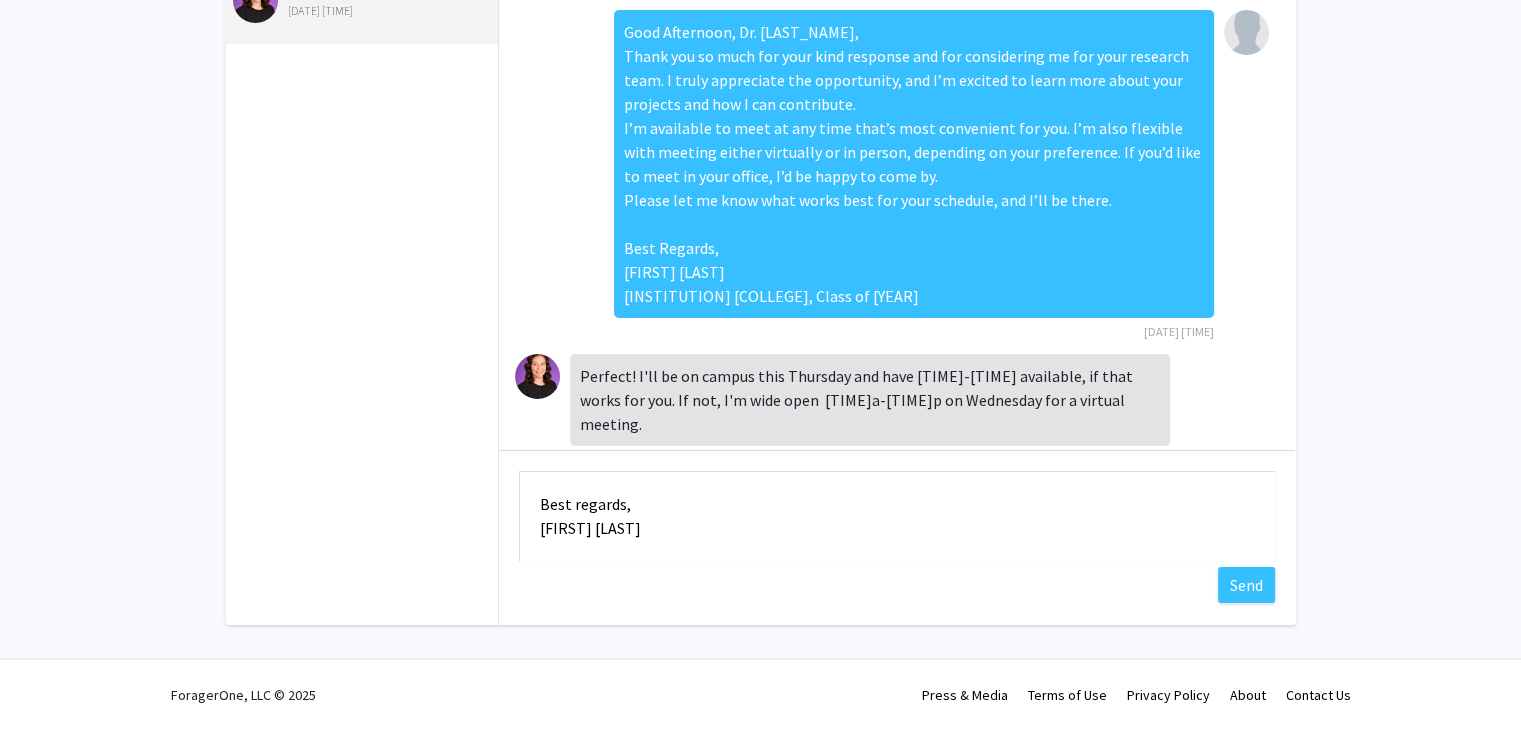 scroll, scrollTop: 144, scrollLeft: 0, axis: vertical 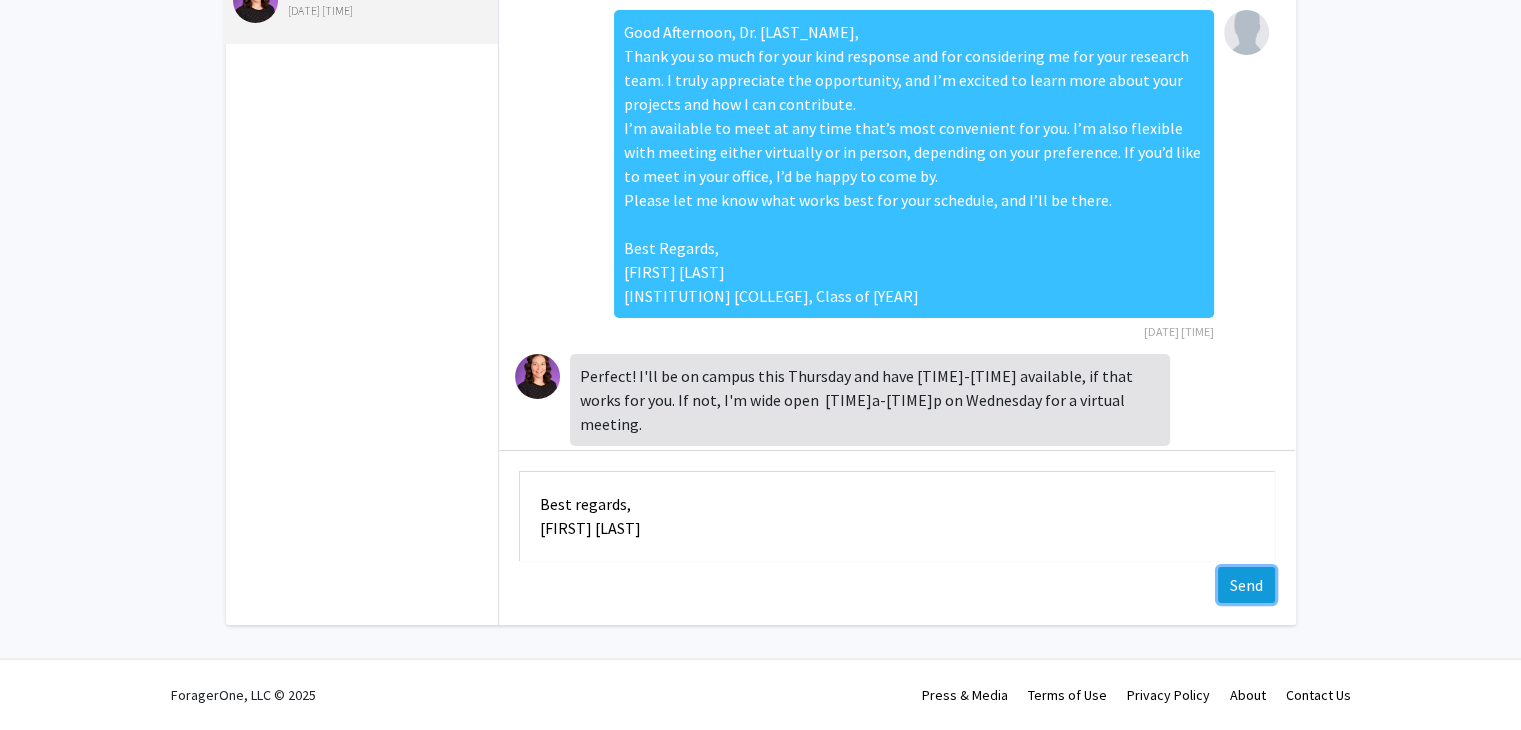 click on "Send" at bounding box center (1246, 585) 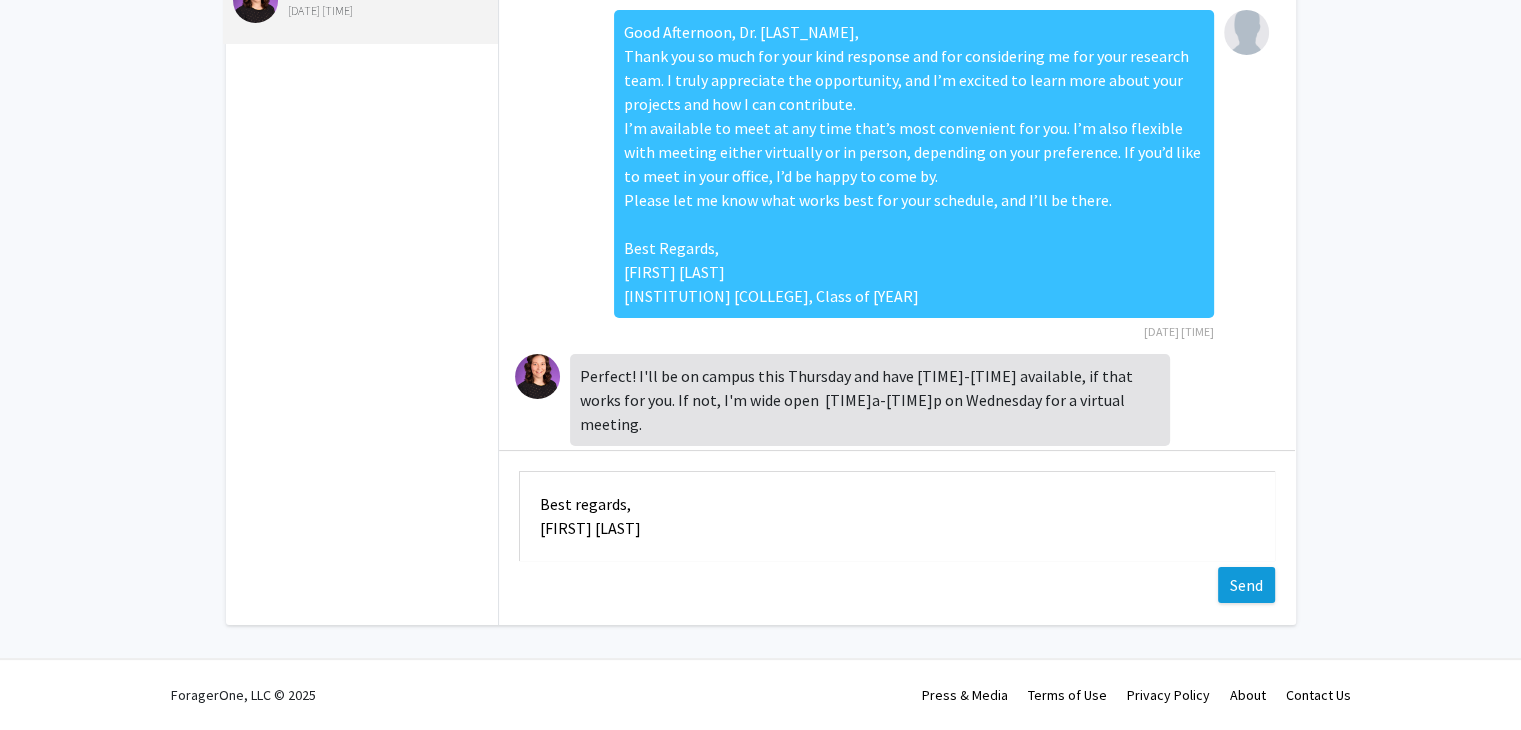 type 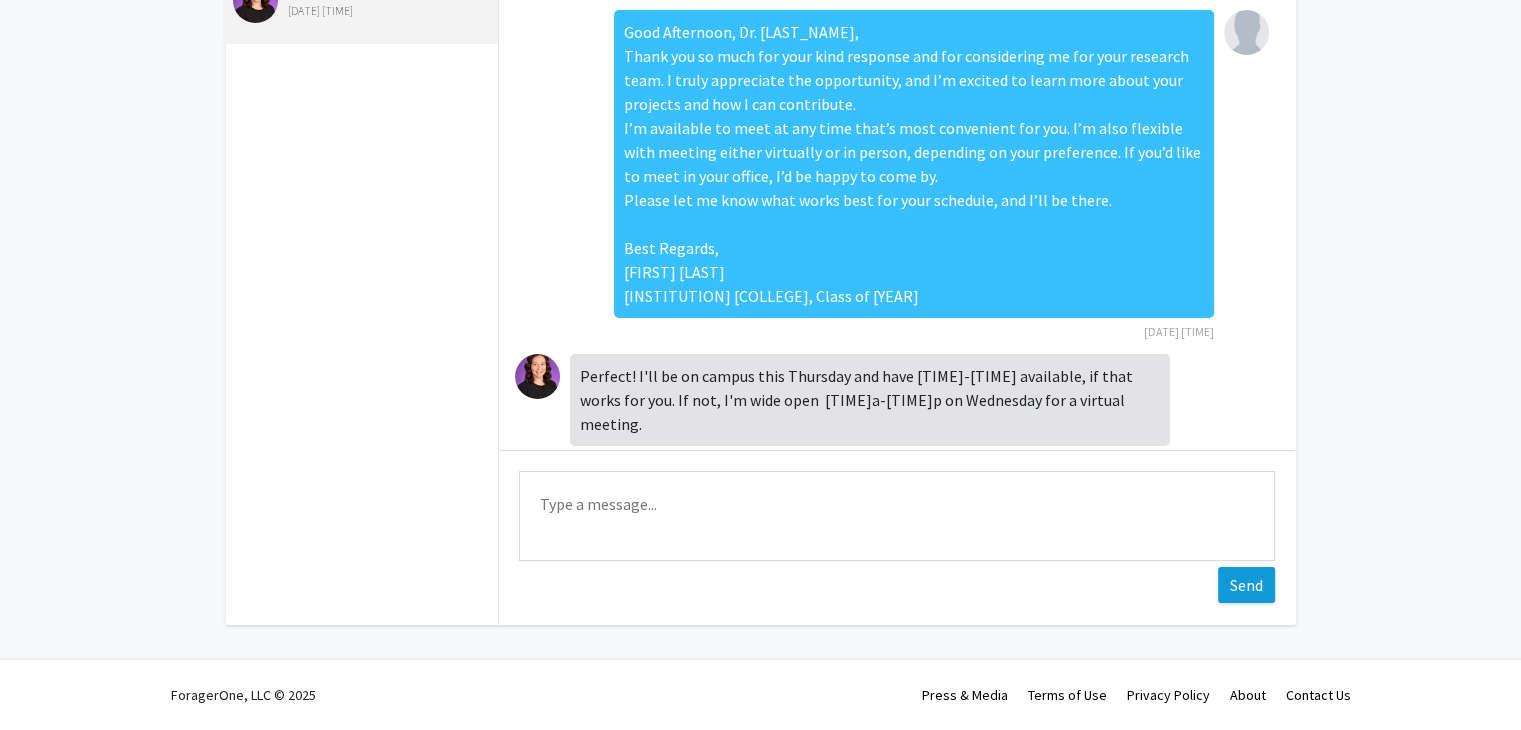 scroll, scrollTop: 0, scrollLeft: 0, axis: both 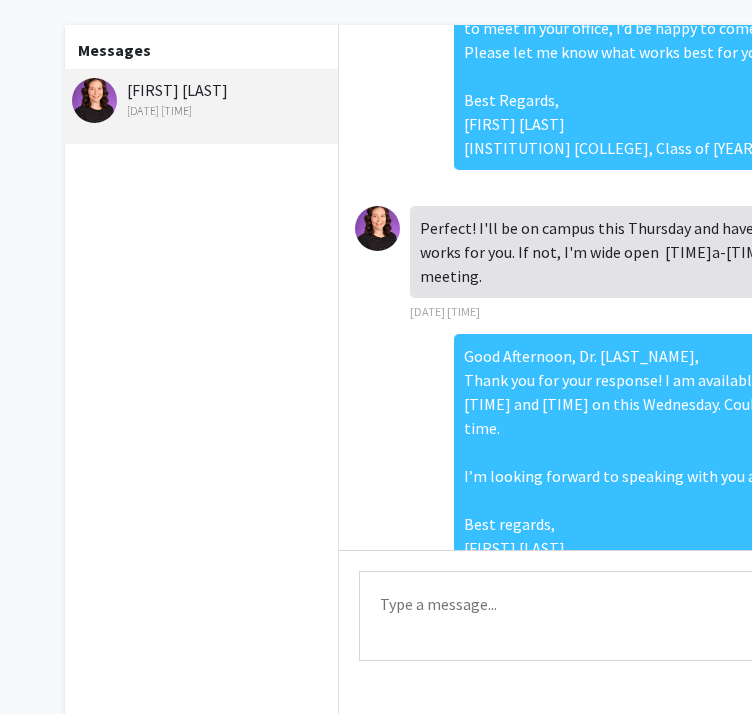 click 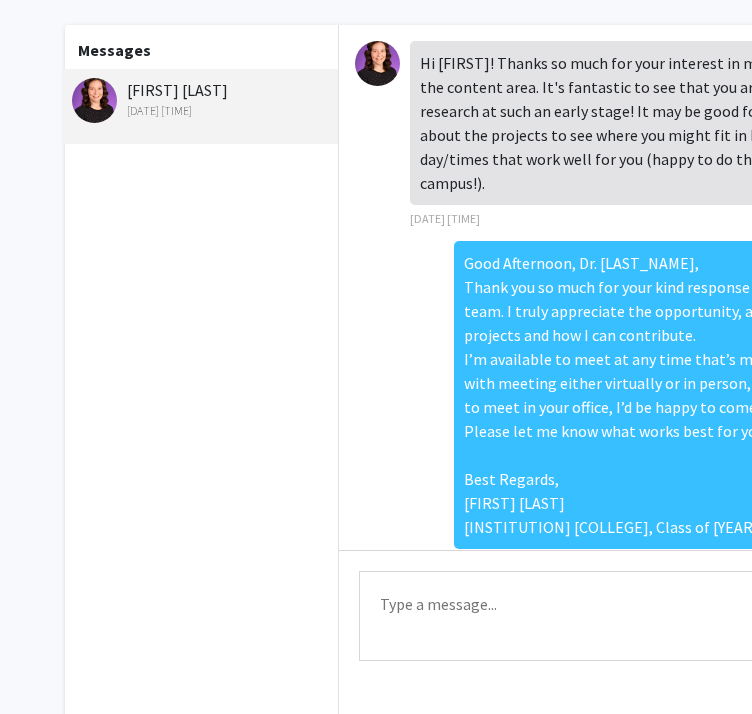 scroll, scrollTop: 379, scrollLeft: 0, axis: vertical 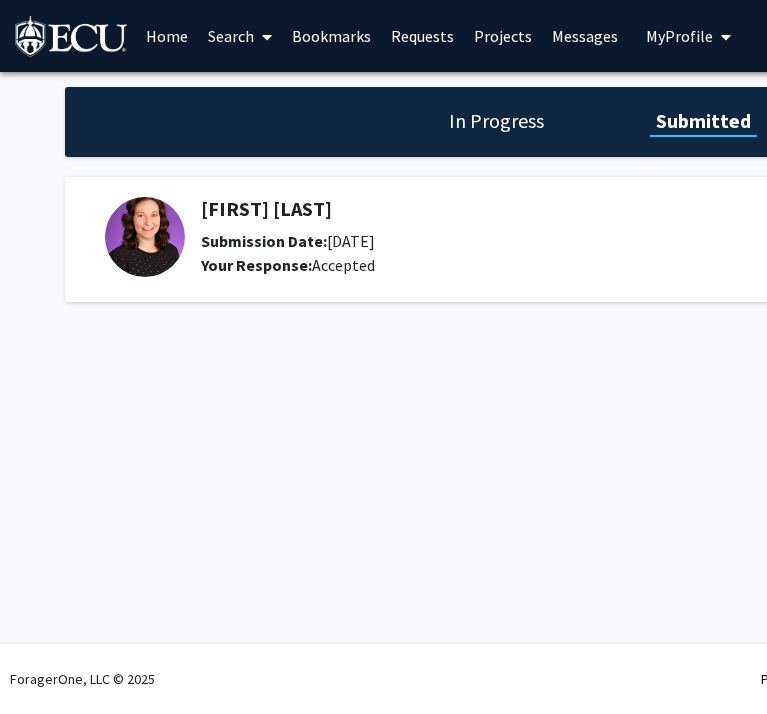 click on "Messages" at bounding box center (585, 36) 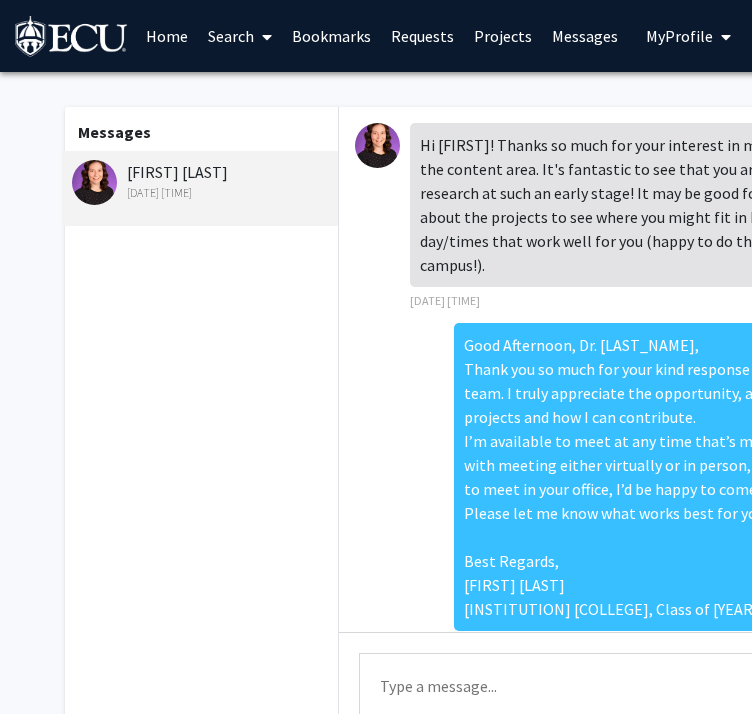 scroll, scrollTop: 379, scrollLeft: 0, axis: vertical 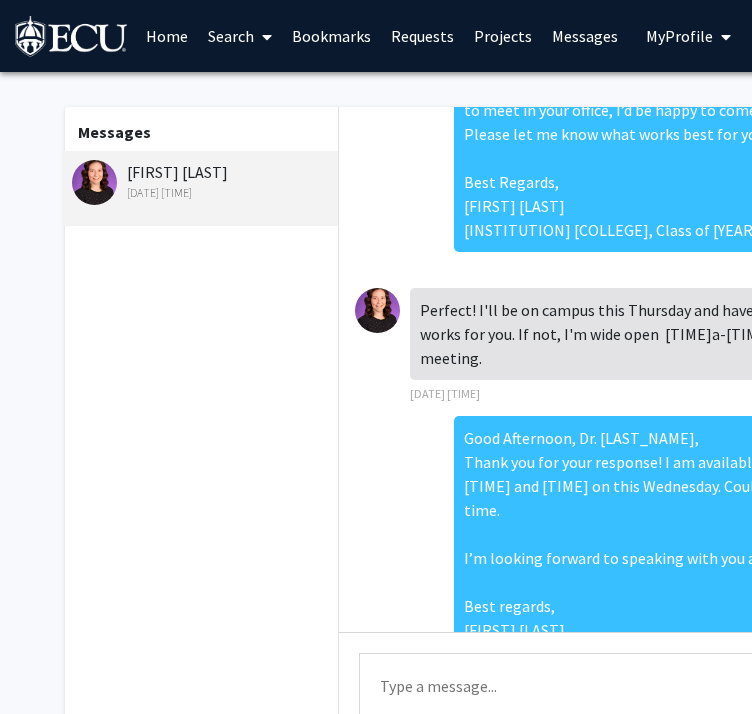 click on "Home" at bounding box center [167, 36] 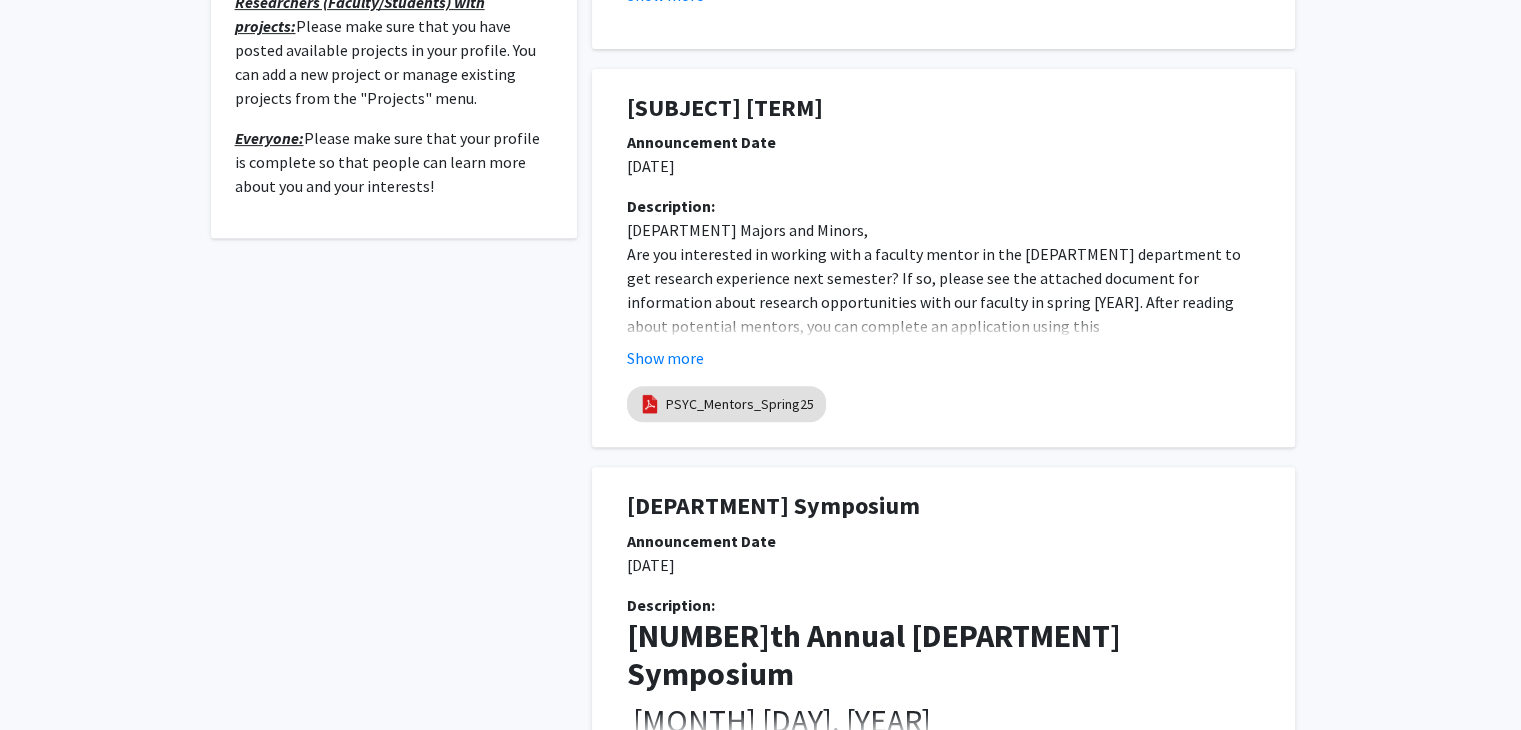 scroll, scrollTop: 800, scrollLeft: 0, axis: vertical 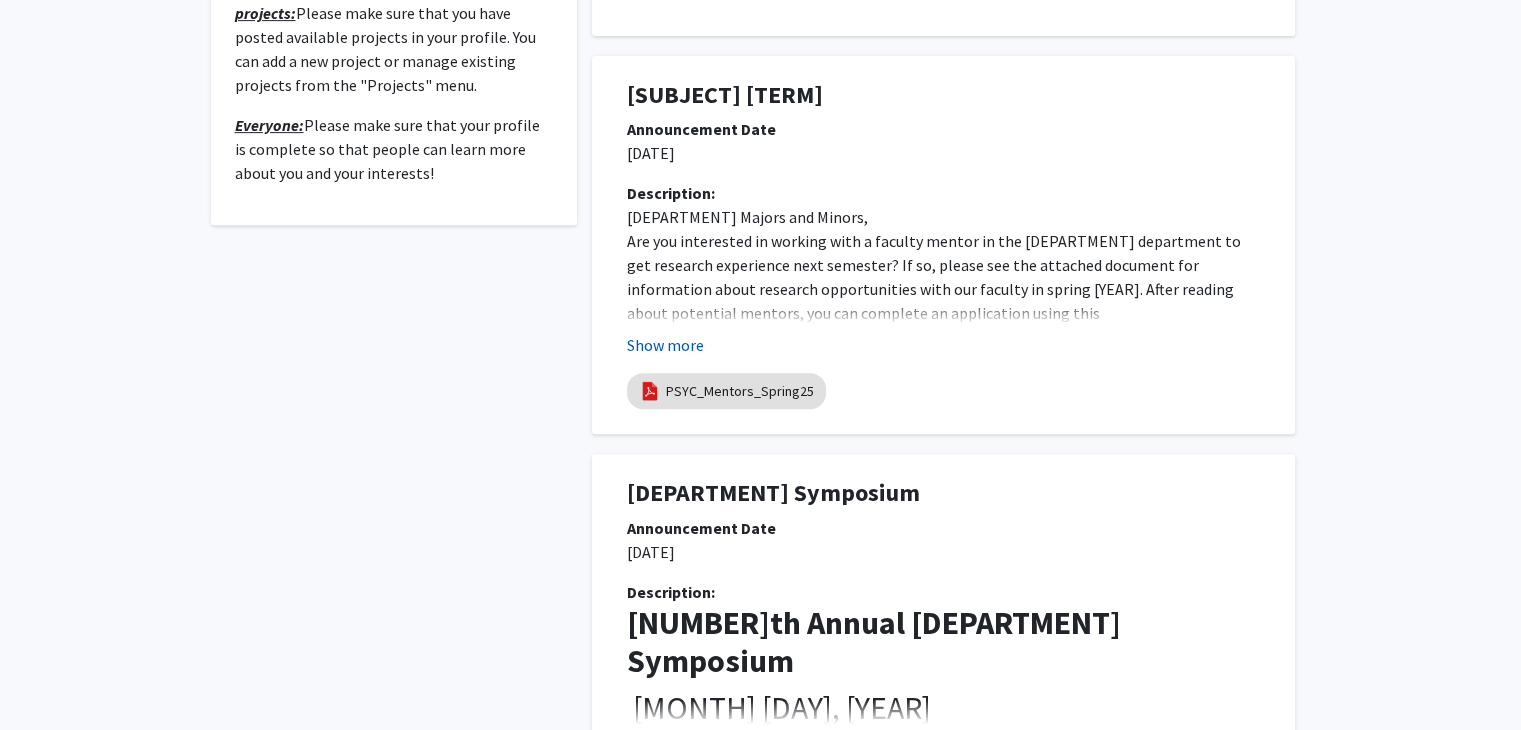 click on "Show more" 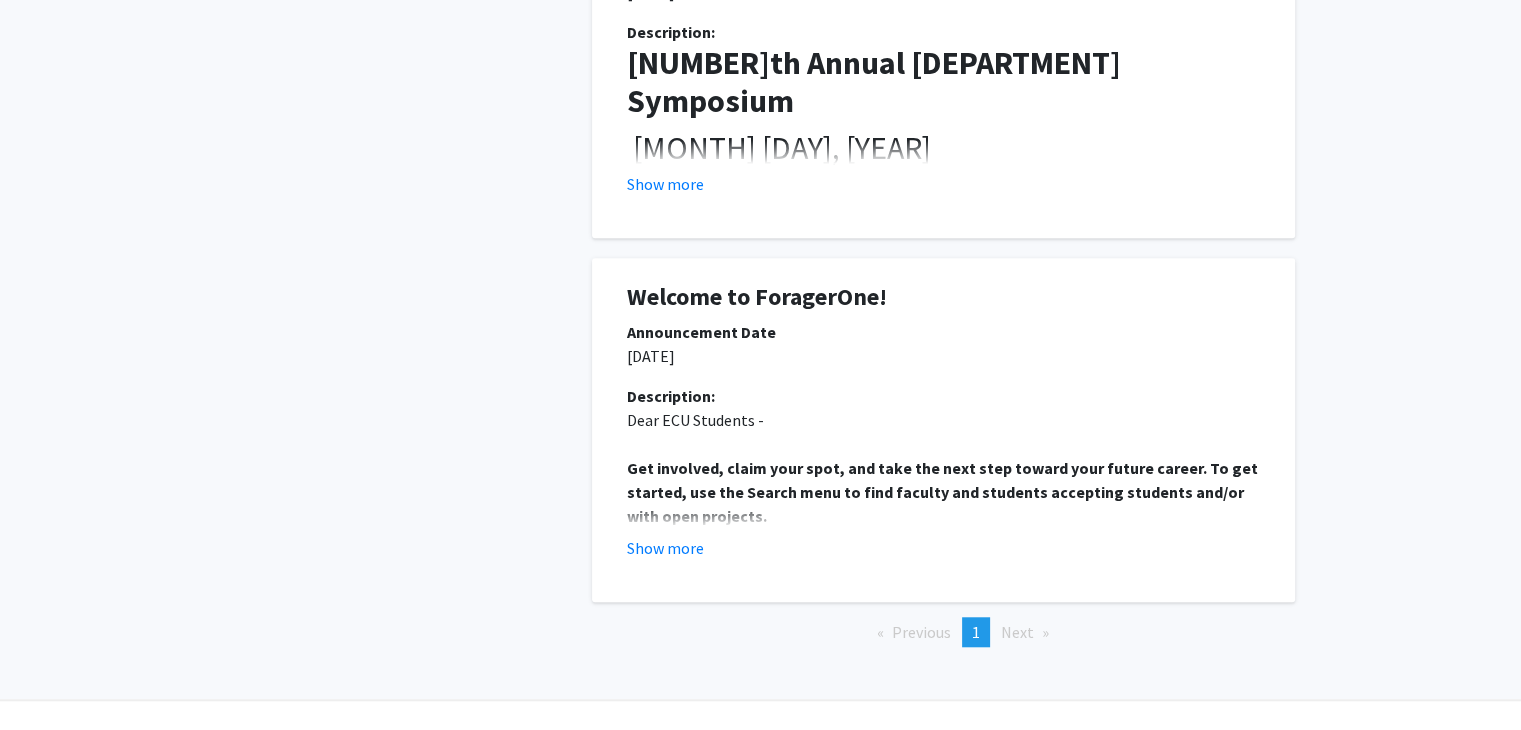 scroll, scrollTop: 1641, scrollLeft: 0, axis: vertical 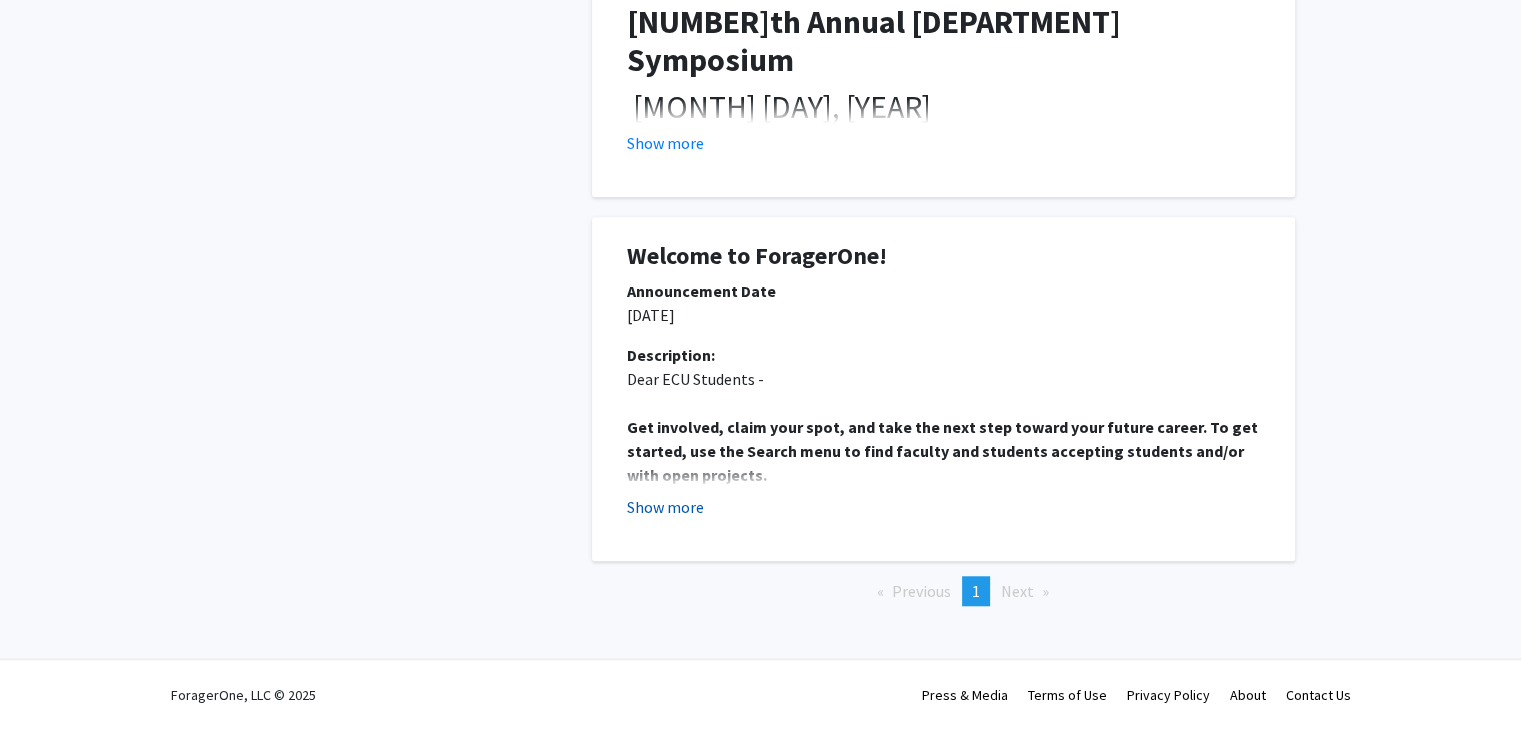 click on "Show more" 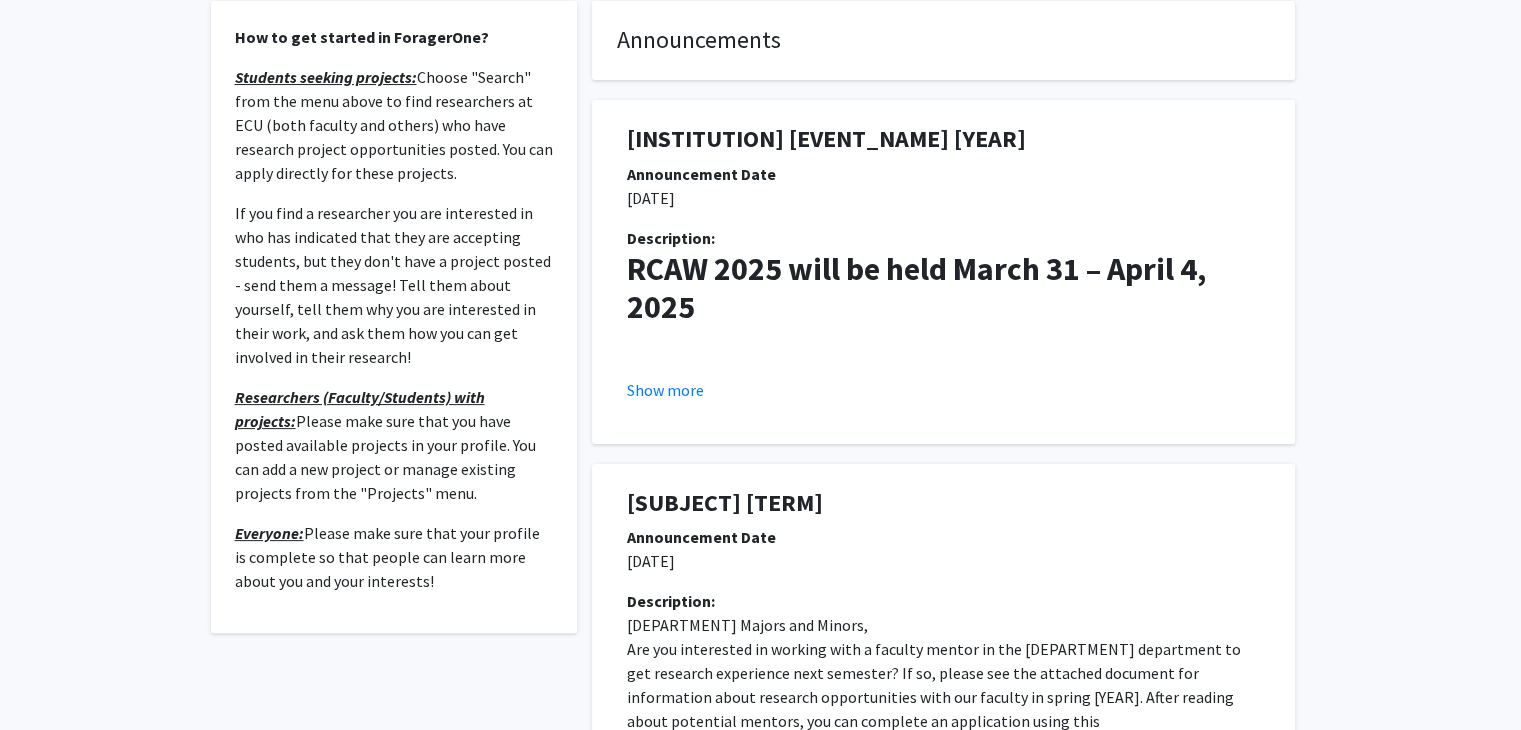 scroll, scrollTop: 341, scrollLeft: 0, axis: vertical 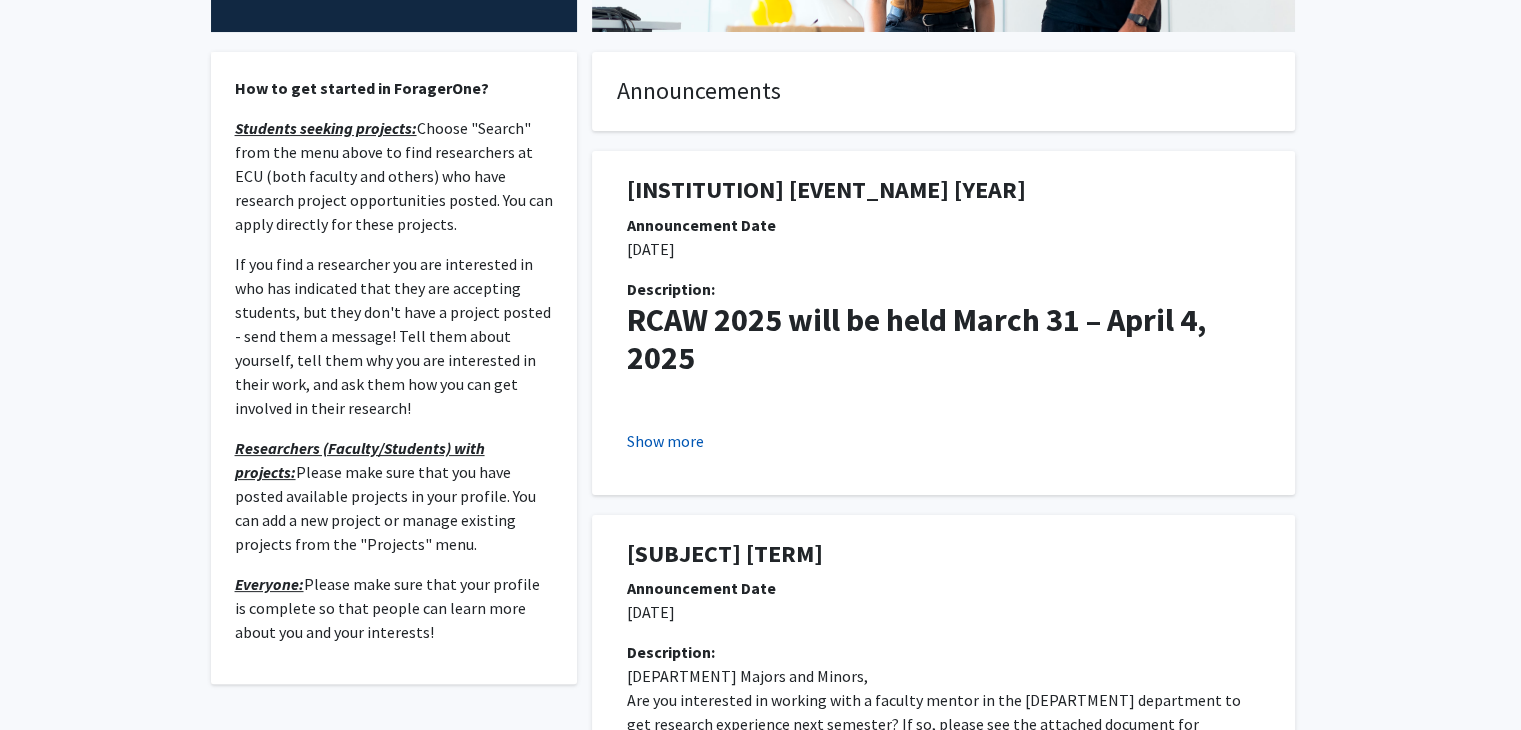 click on "Show more" 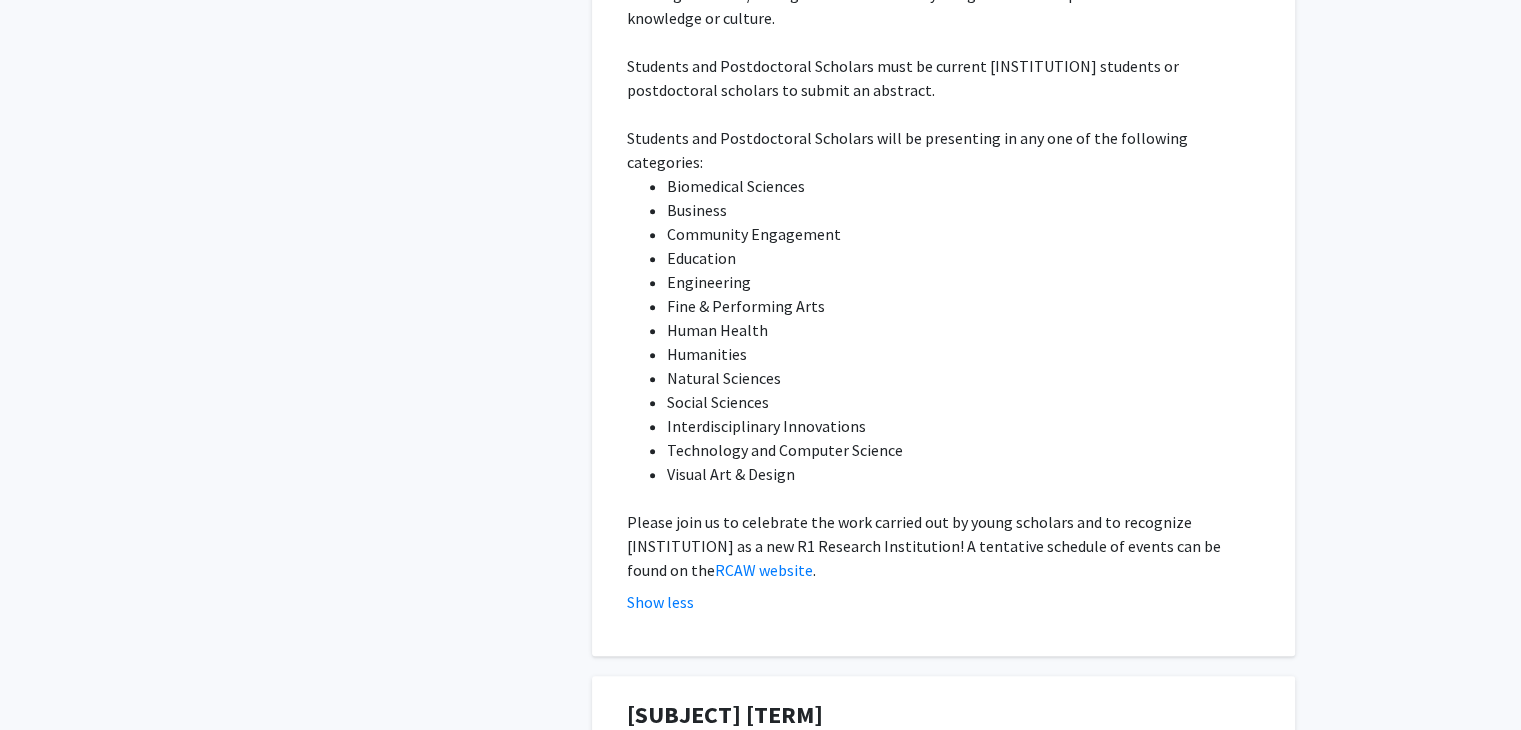 scroll, scrollTop: 1141, scrollLeft: 0, axis: vertical 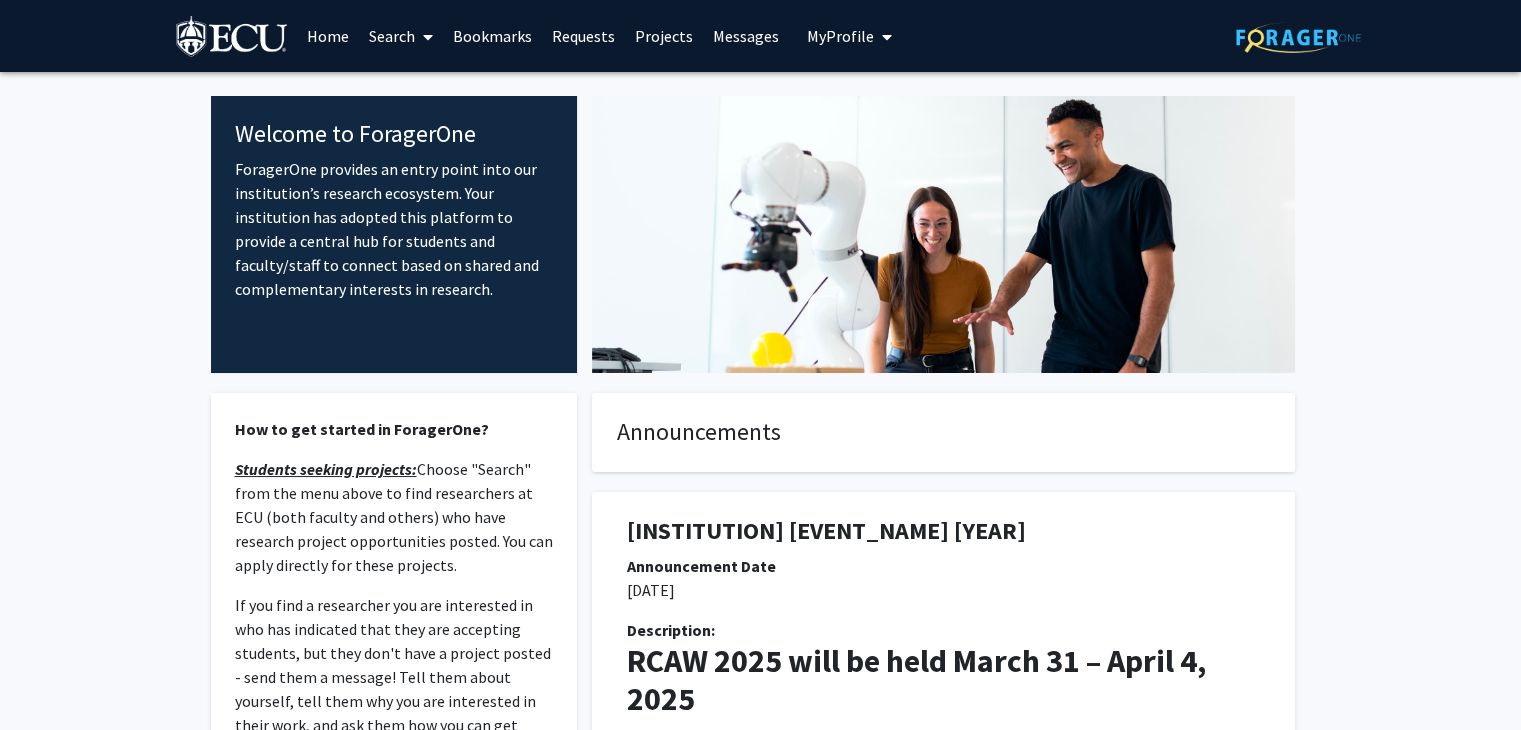 click on "Messages" at bounding box center [746, 36] 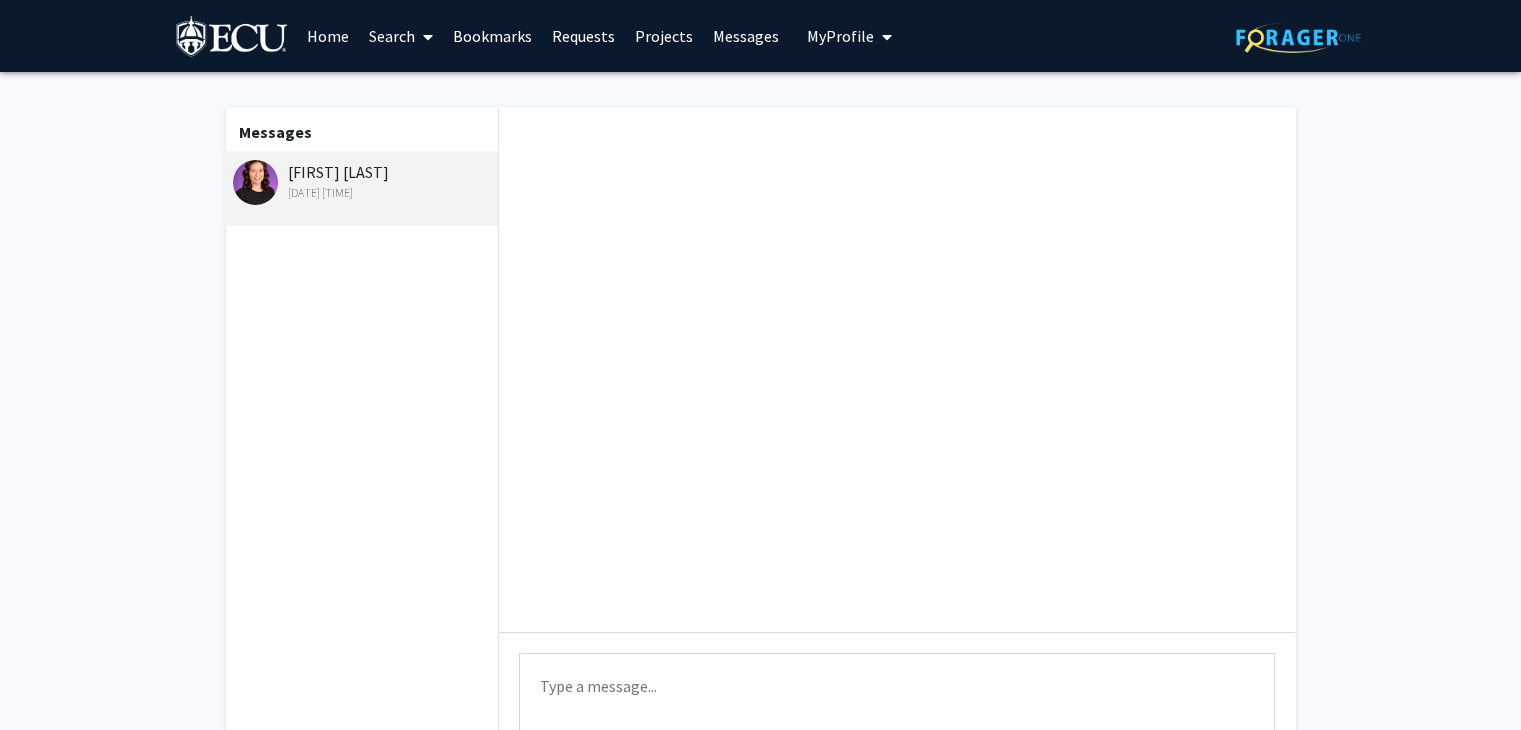 scroll, scrollTop: 579, scrollLeft: 0, axis: vertical 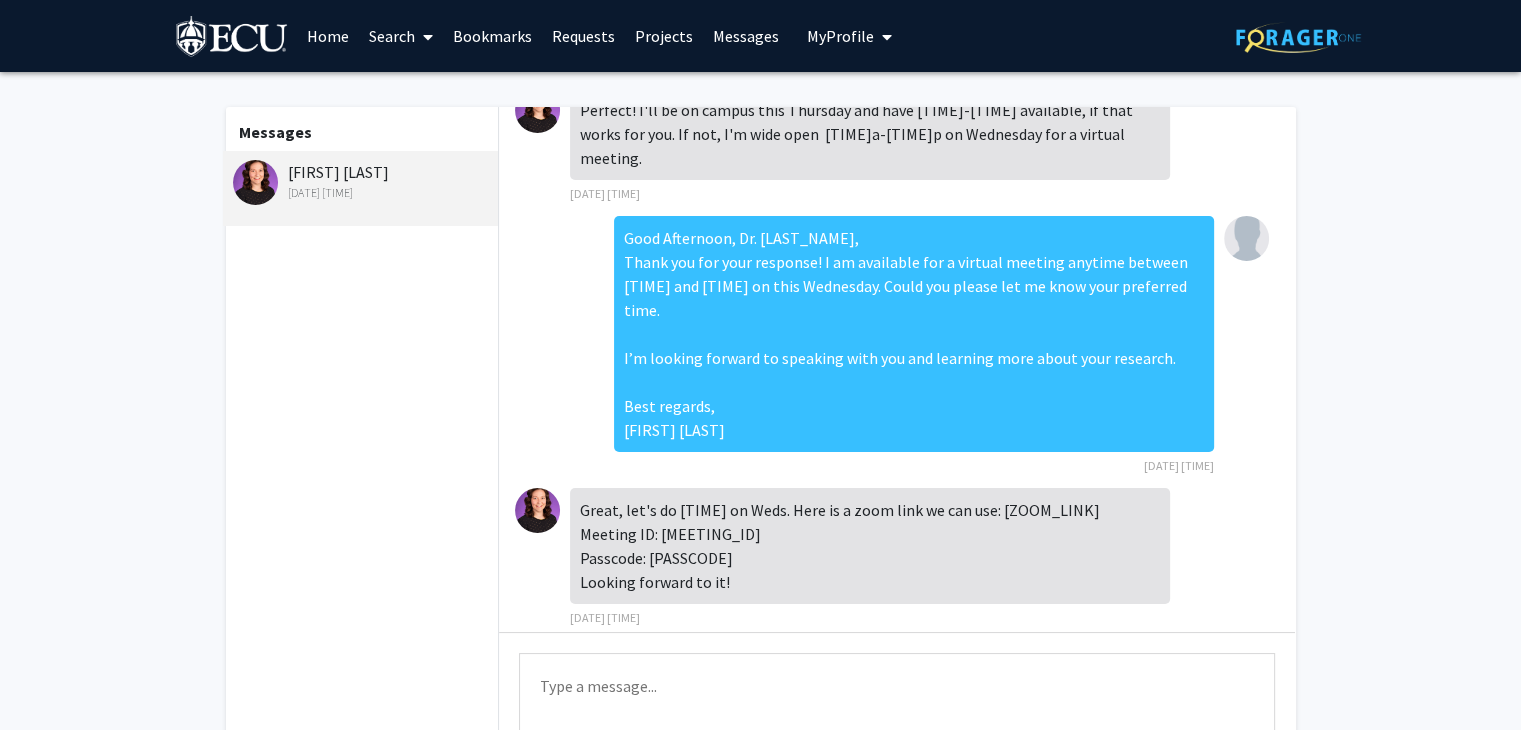 click on "Type a message" at bounding box center (897, 698) 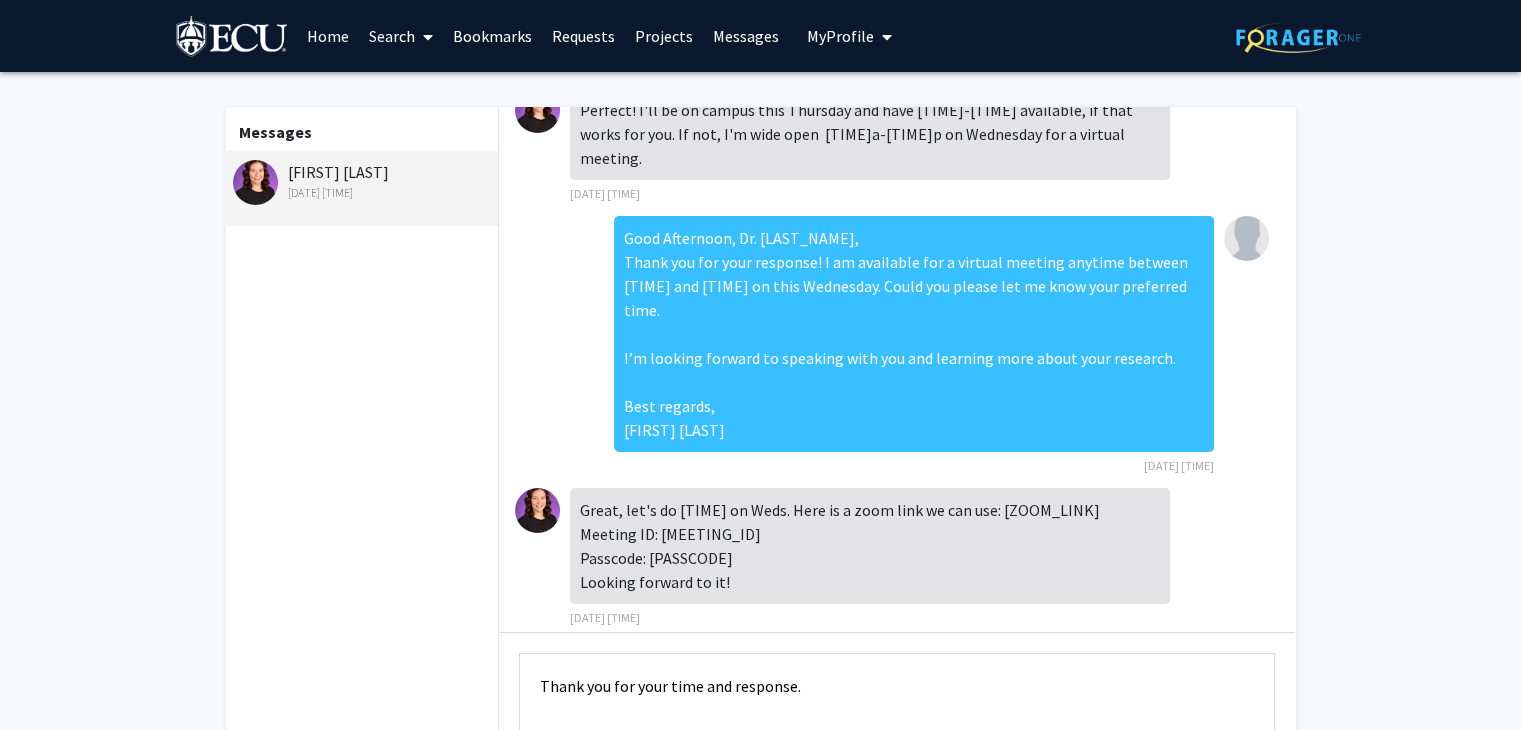 click on "Thank you for your time and response." at bounding box center (897, 698) 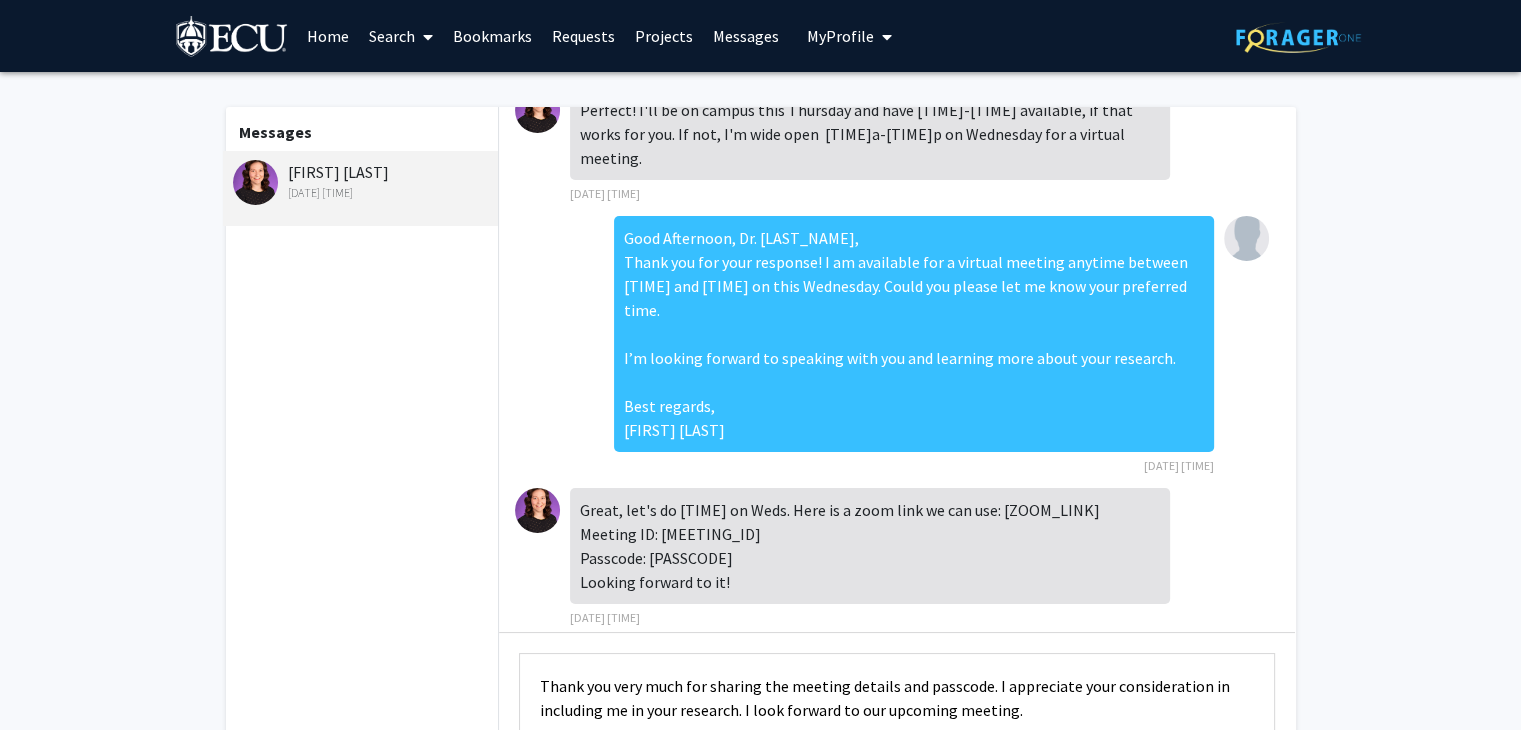 scroll, scrollTop: 12, scrollLeft: 0, axis: vertical 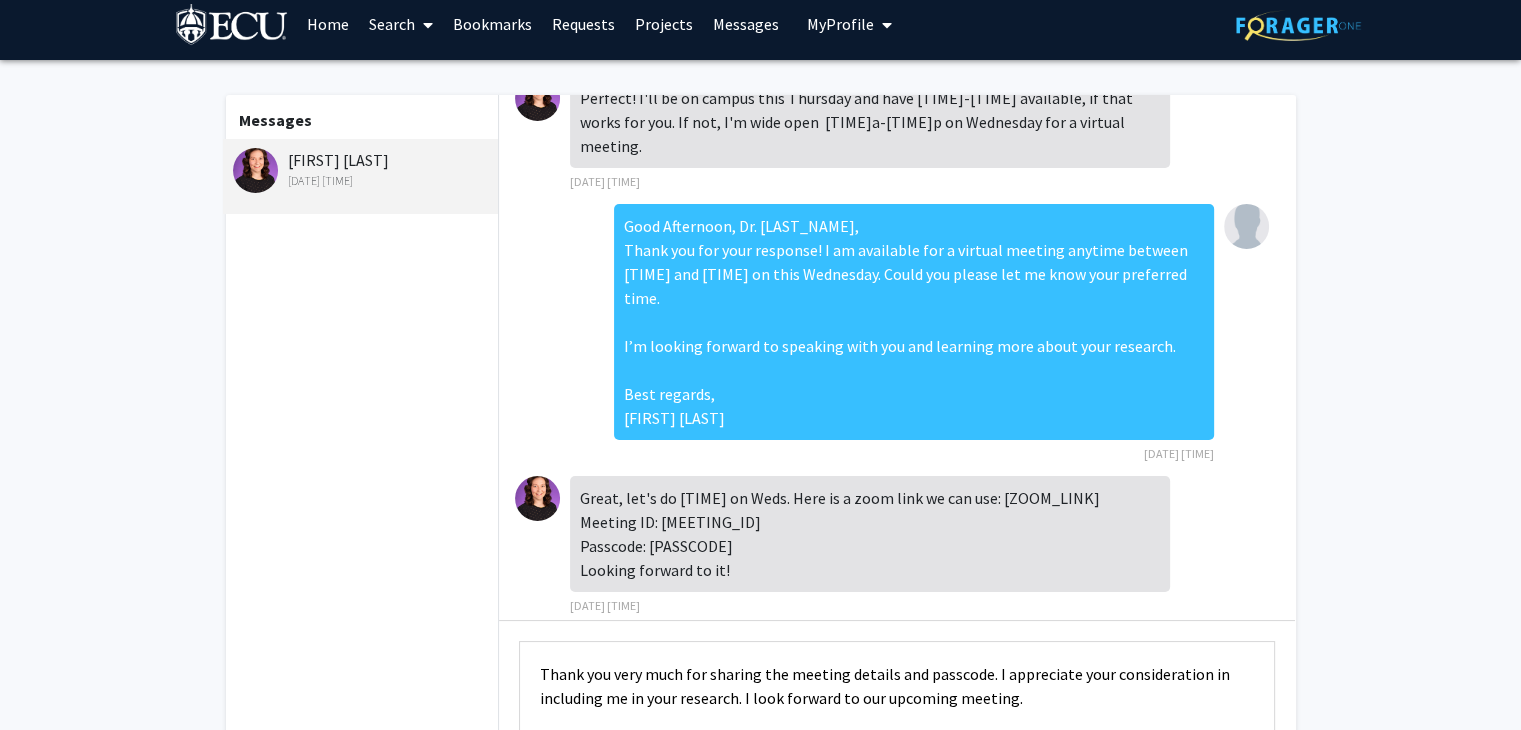 click on "Thank you very much for sharing the meeting details and passcode. I appreciate your consideration in including me in your research. I look forward to our upcoming meeting." at bounding box center [897, 686] 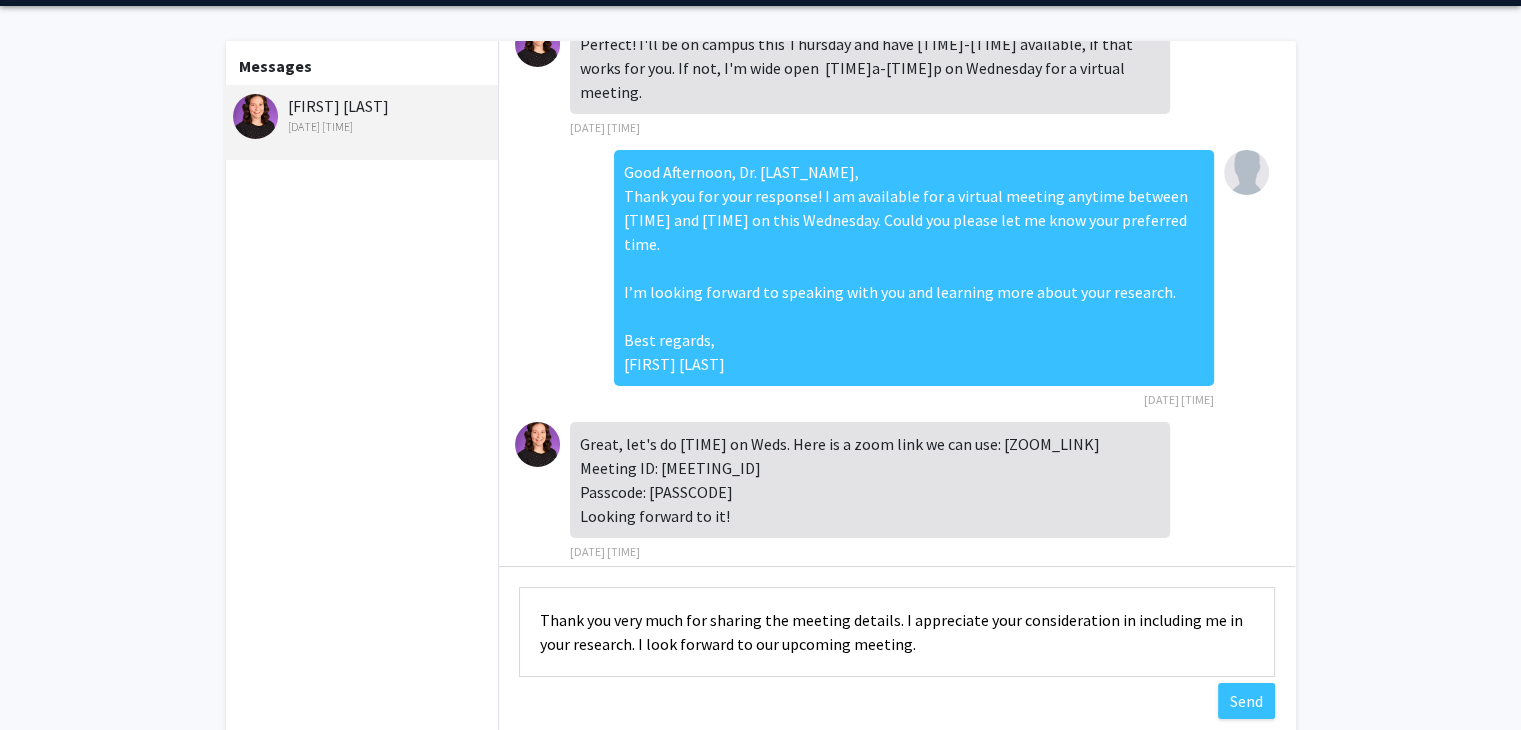 scroll, scrollTop: 112, scrollLeft: 0, axis: vertical 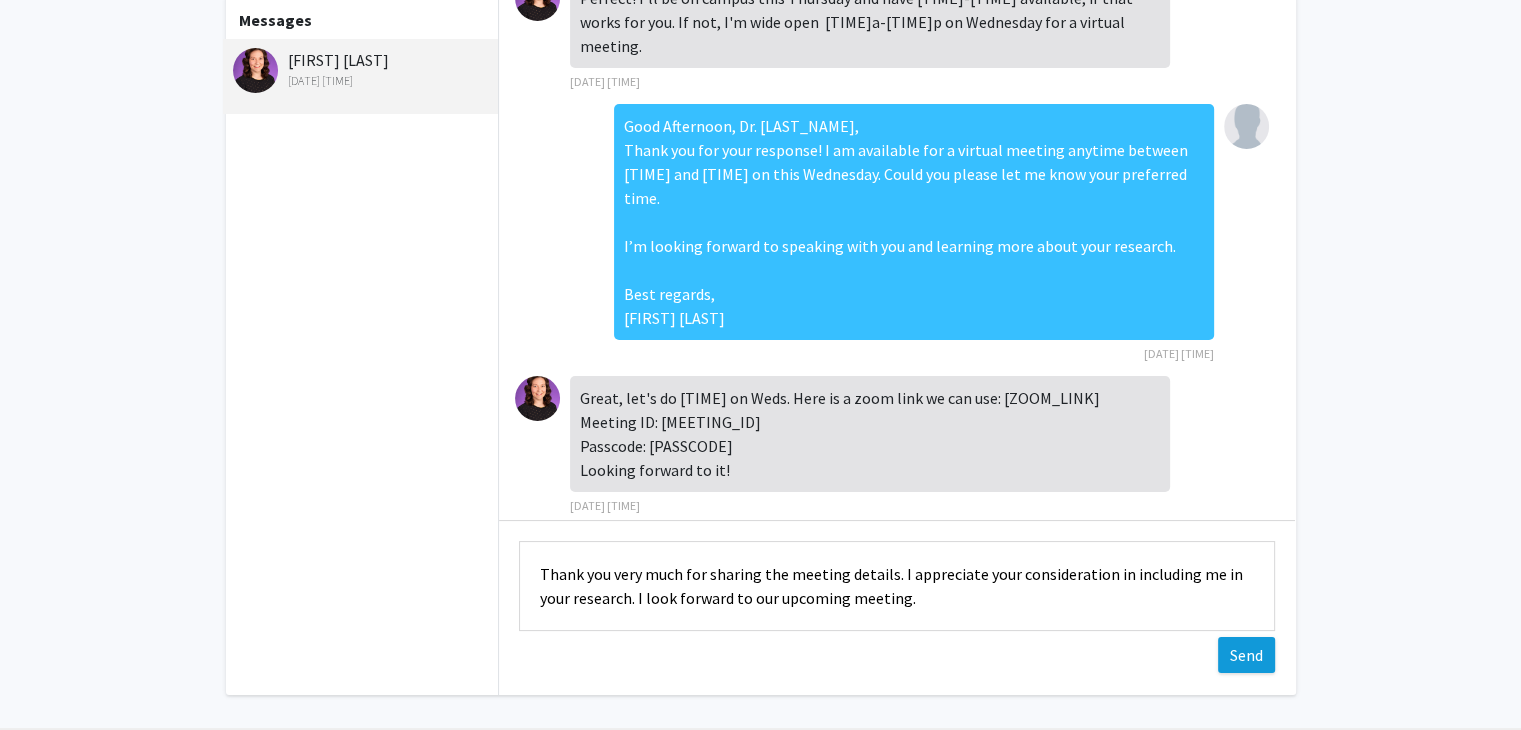 type on "Thank you very much for sharing the meeting details. I appreciate your consideration in including me in your research. I look forward to our upcoming meeting." 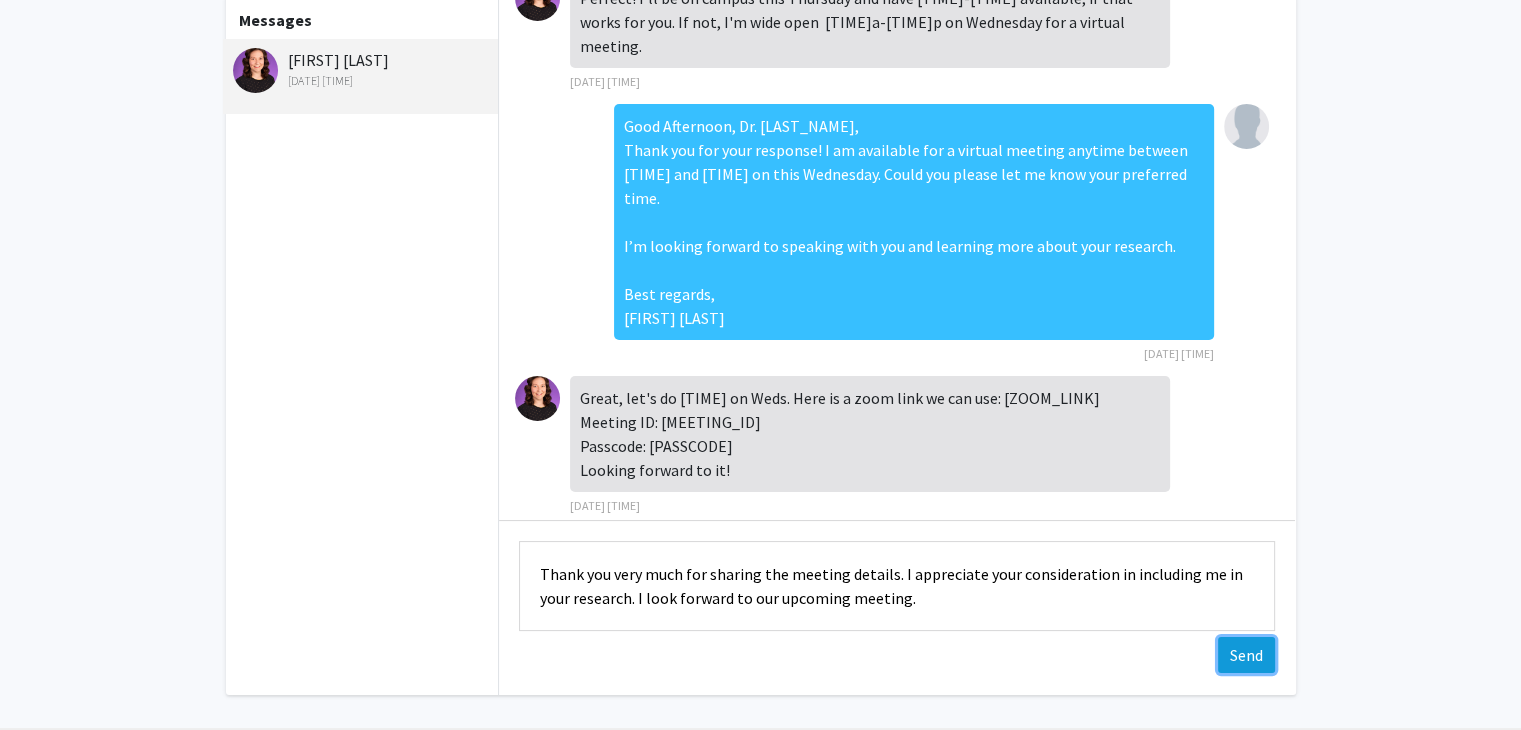 click on "Send" at bounding box center (1246, 655) 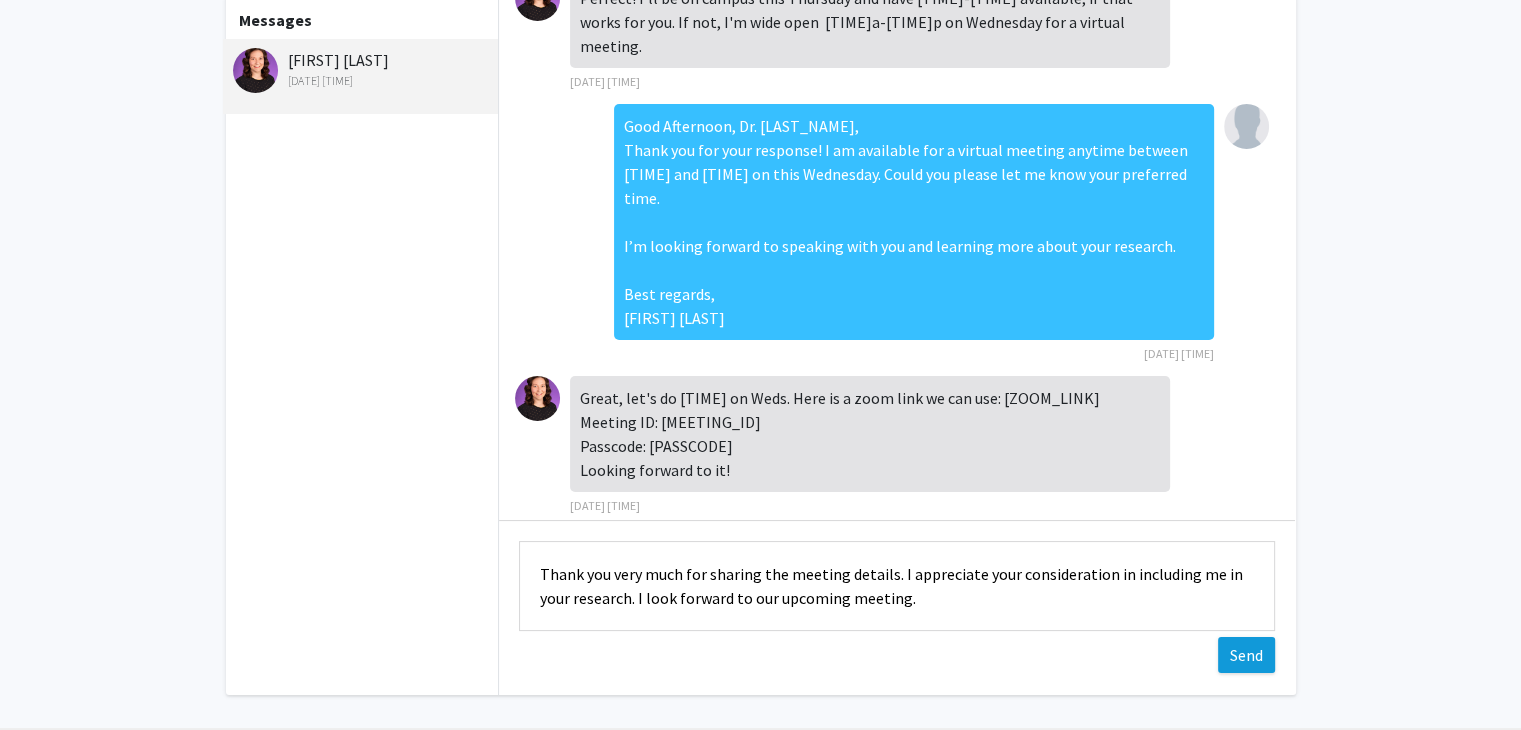 type 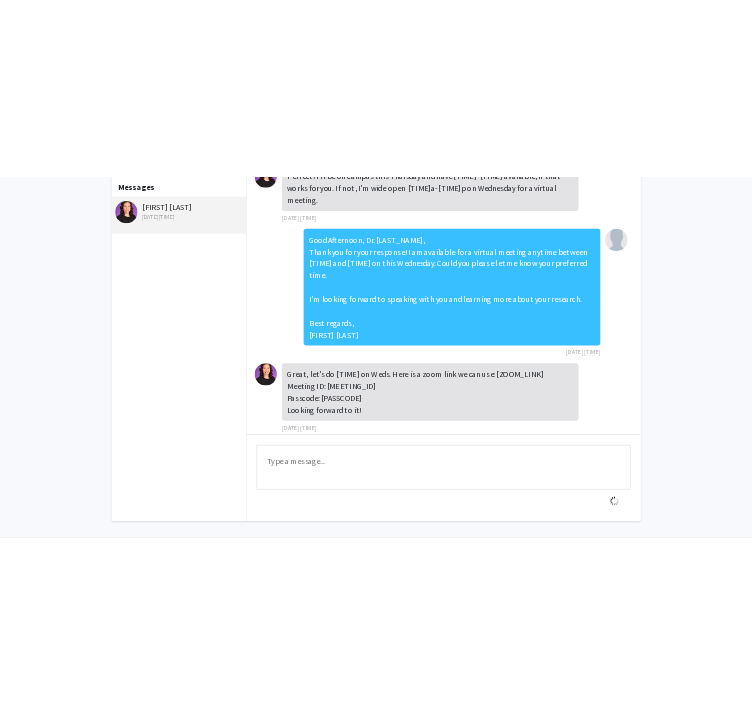 scroll, scrollTop: 683, scrollLeft: 0, axis: vertical 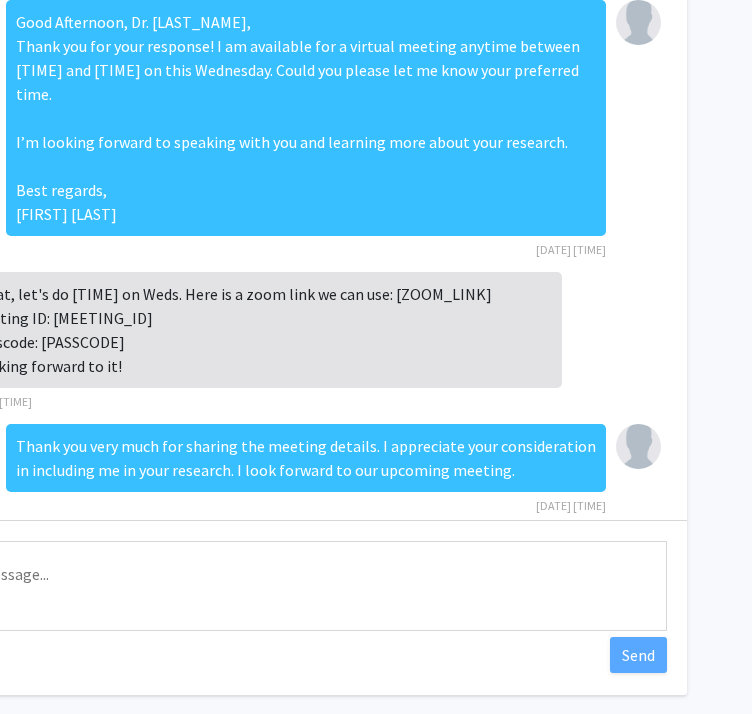 drag, startPoint x: 420, startPoint y: 241, endPoint x: 341, endPoint y: 277, distance: 86.815895 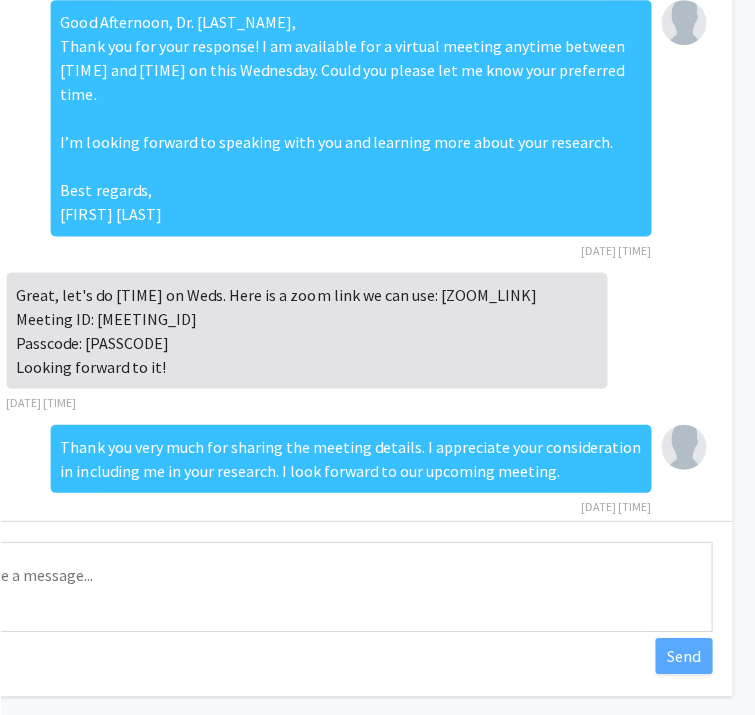 scroll, scrollTop: 112, scrollLeft: 399, axis: both 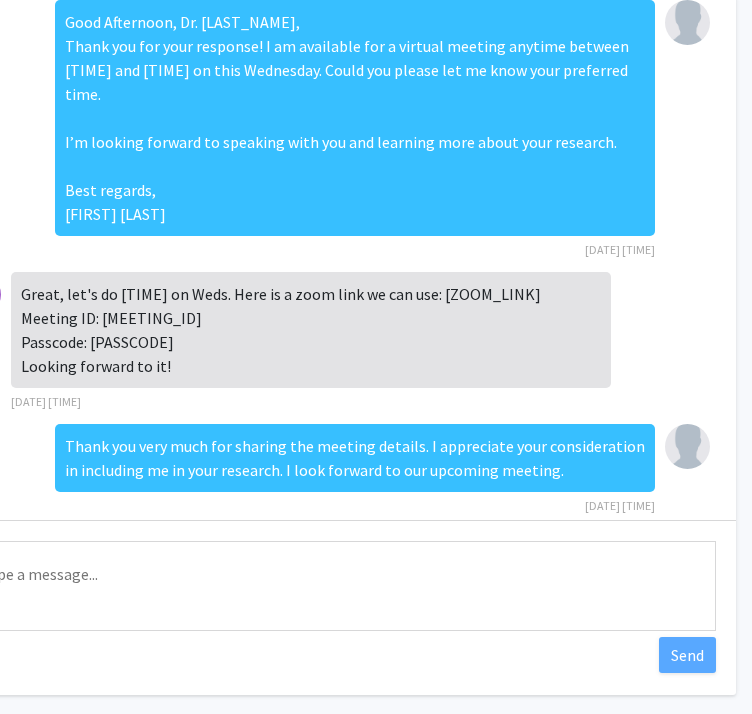 drag, startPoint x: 108, startPoint y: 316, endPoint x: 17, endPoint y: 301, distance: 92.22798 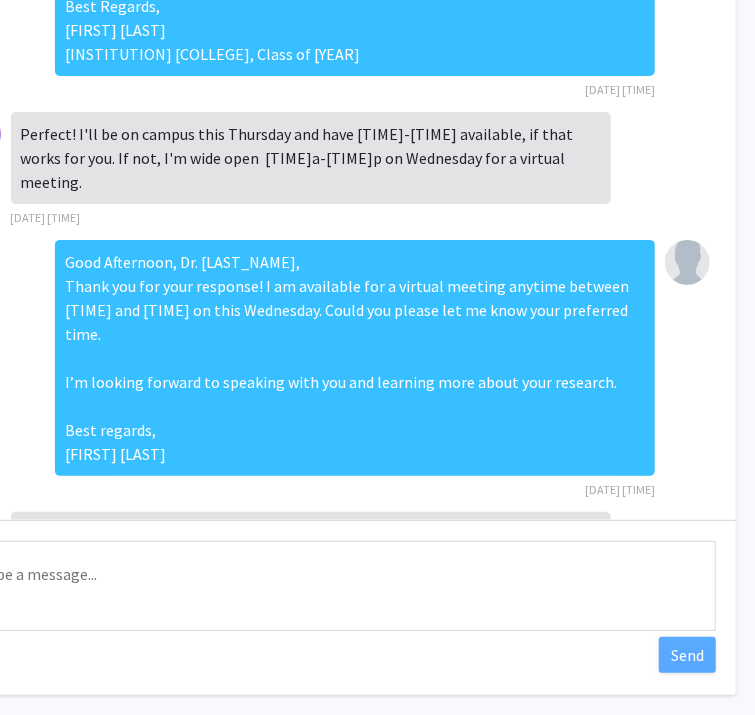 scroll, scrollTop: 183, scrollLeft: 0, axis: vertical 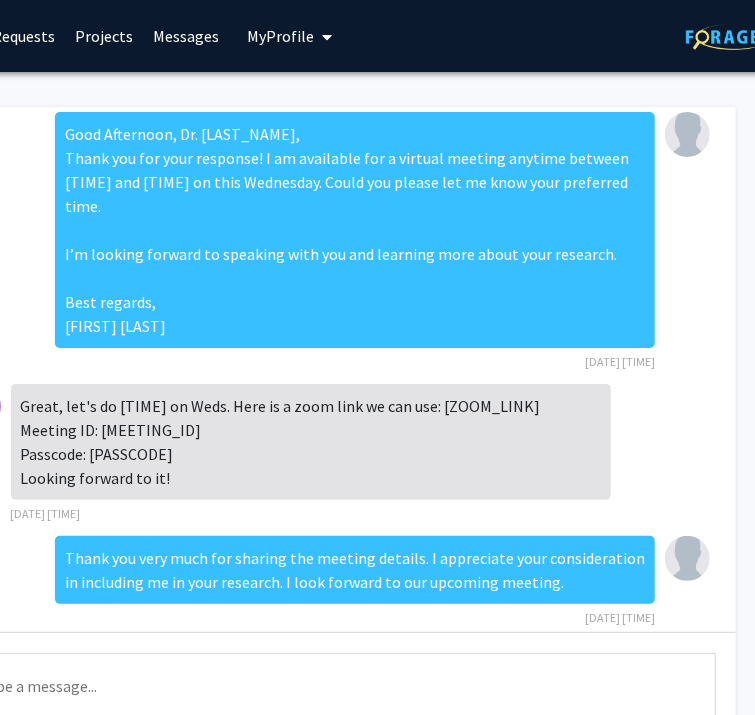 drag, startPoint x: 18, startPoint y: 359, endPoint x: 171, endPoint y: 427, distance: 167.43059 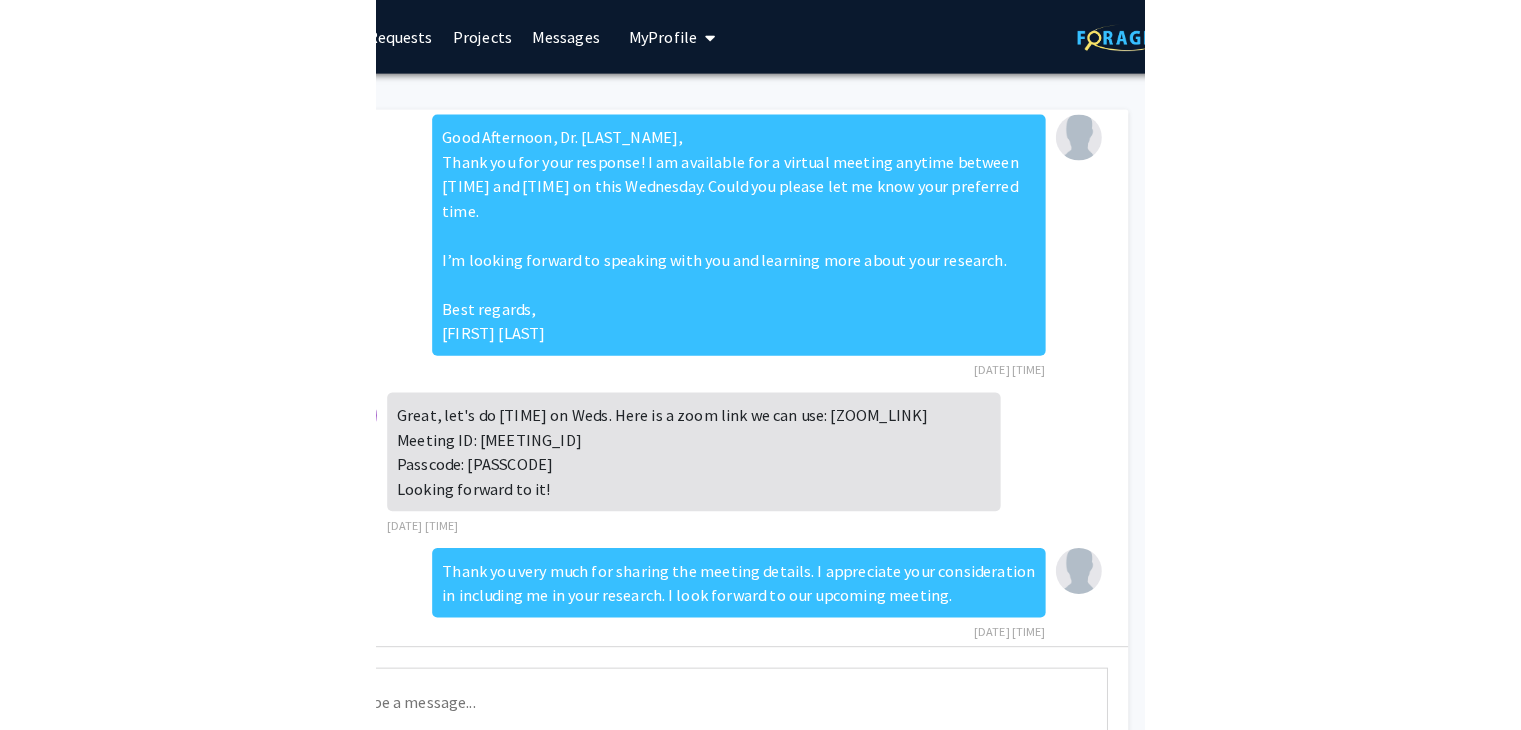 scroll, scrollTop: 0, scrollLeft: 0, axis: both 